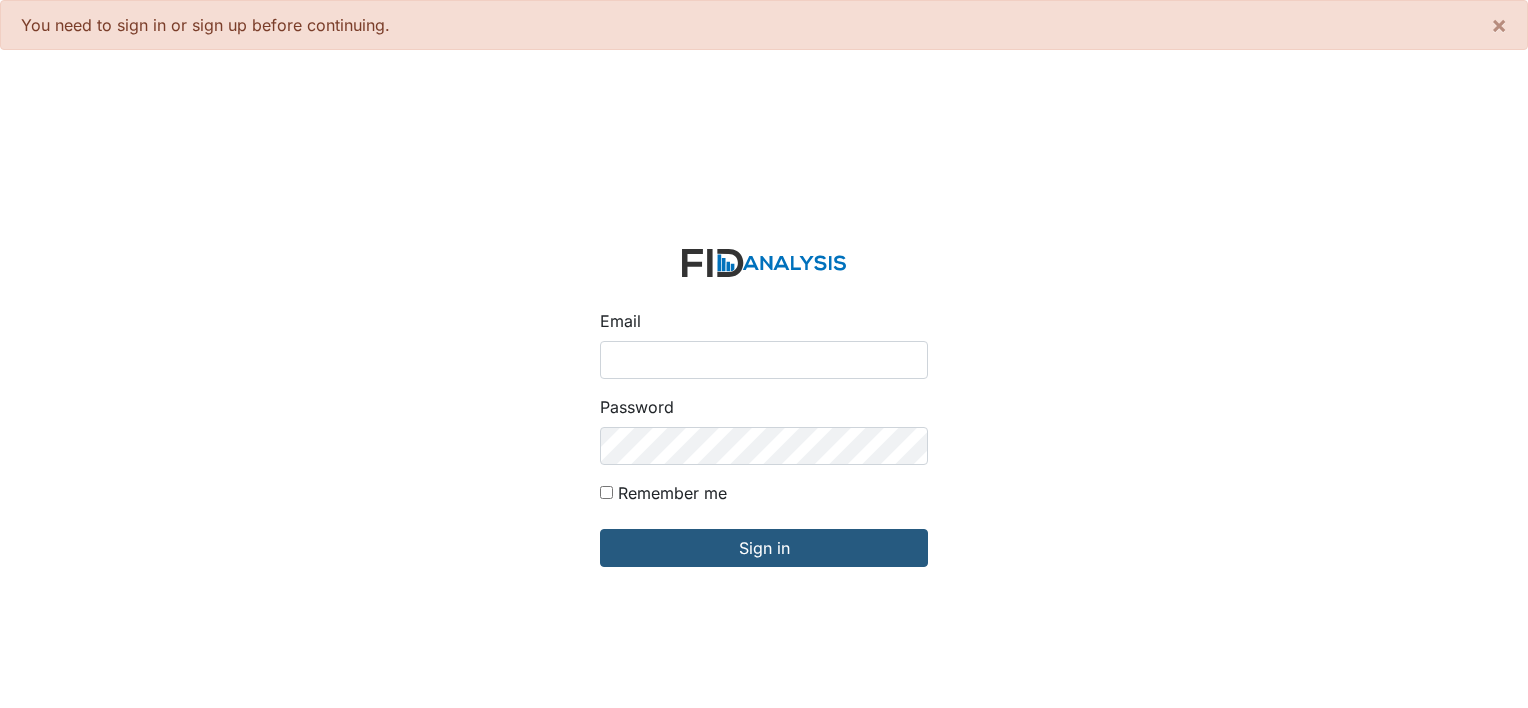 scroll, scrollTop: 0, scrollLeft: 0, axis: both 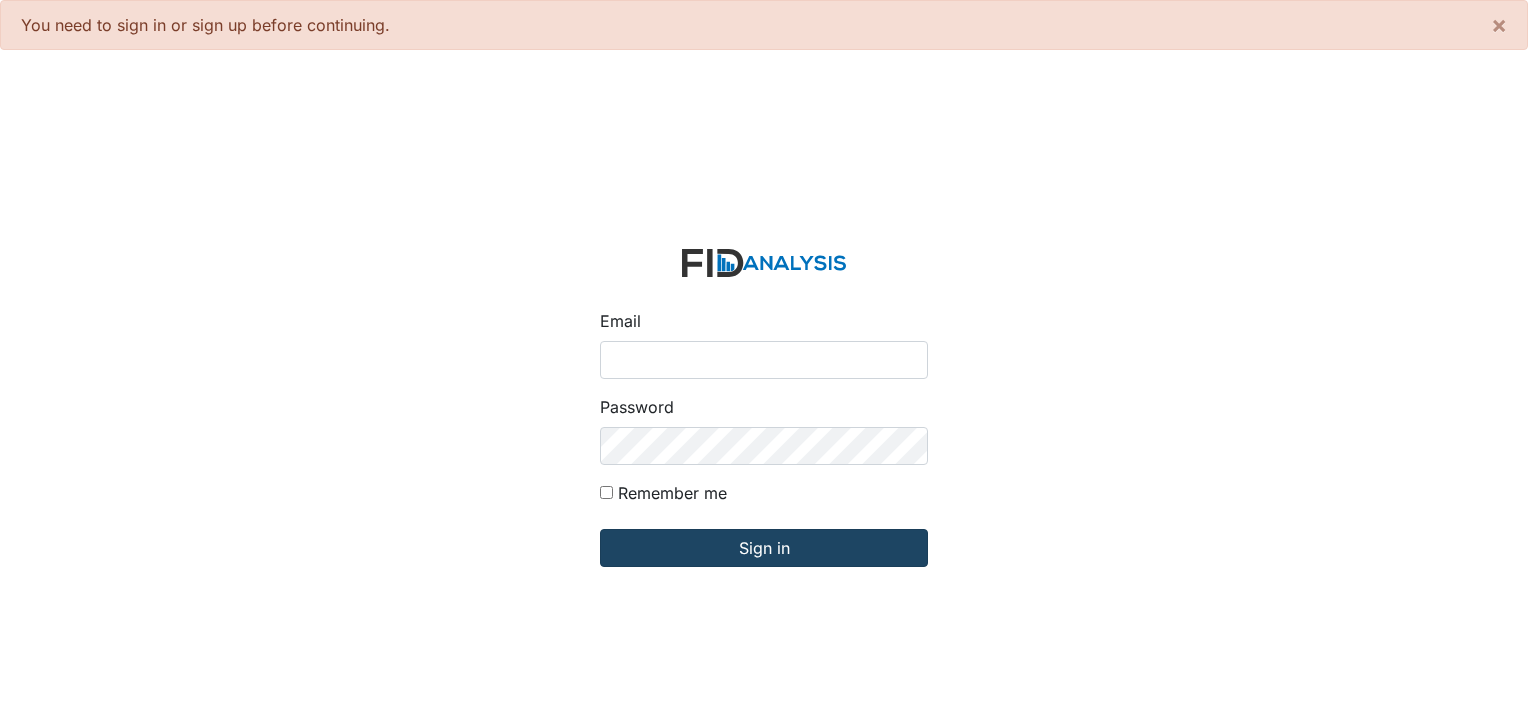 type on "[USERNAME]@example.com" 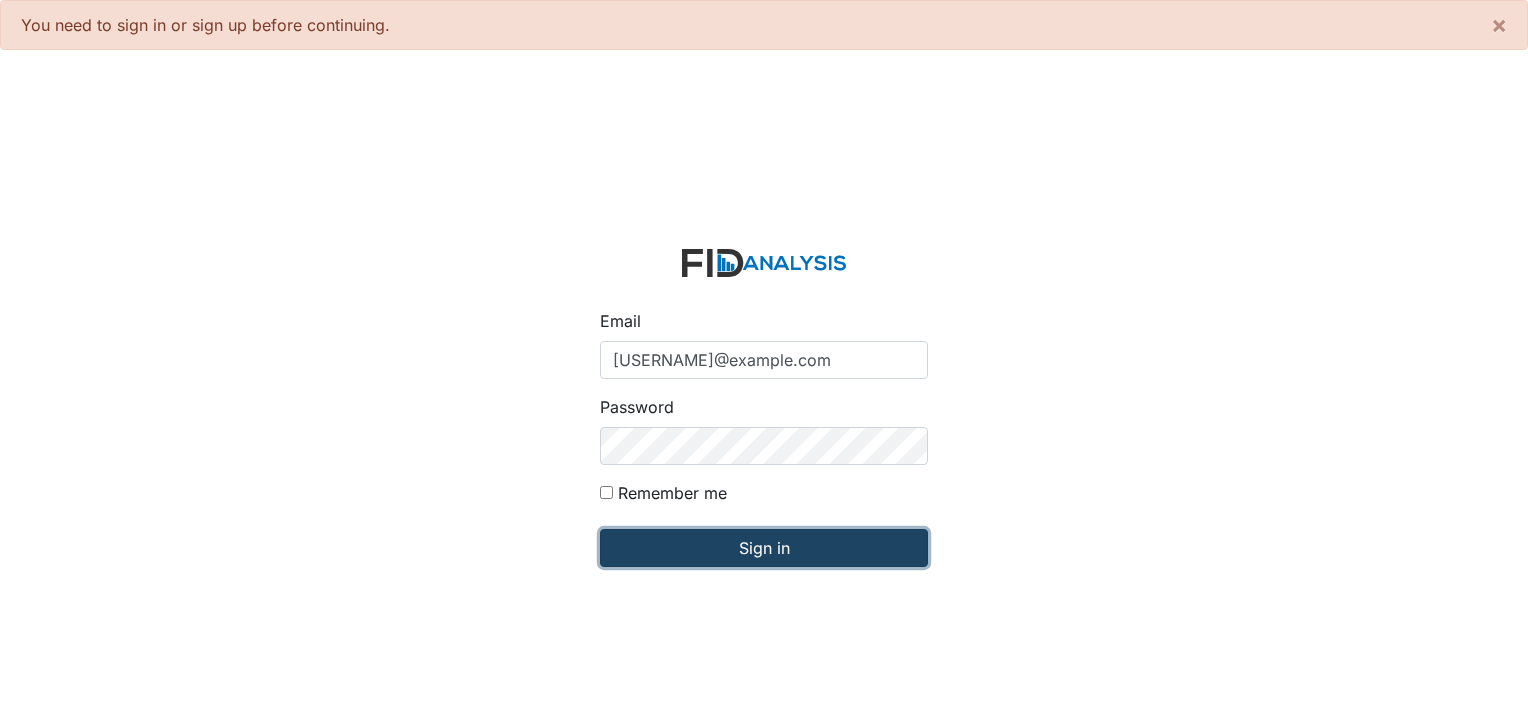 click on "Sign in" at bounding box center [764, 548] 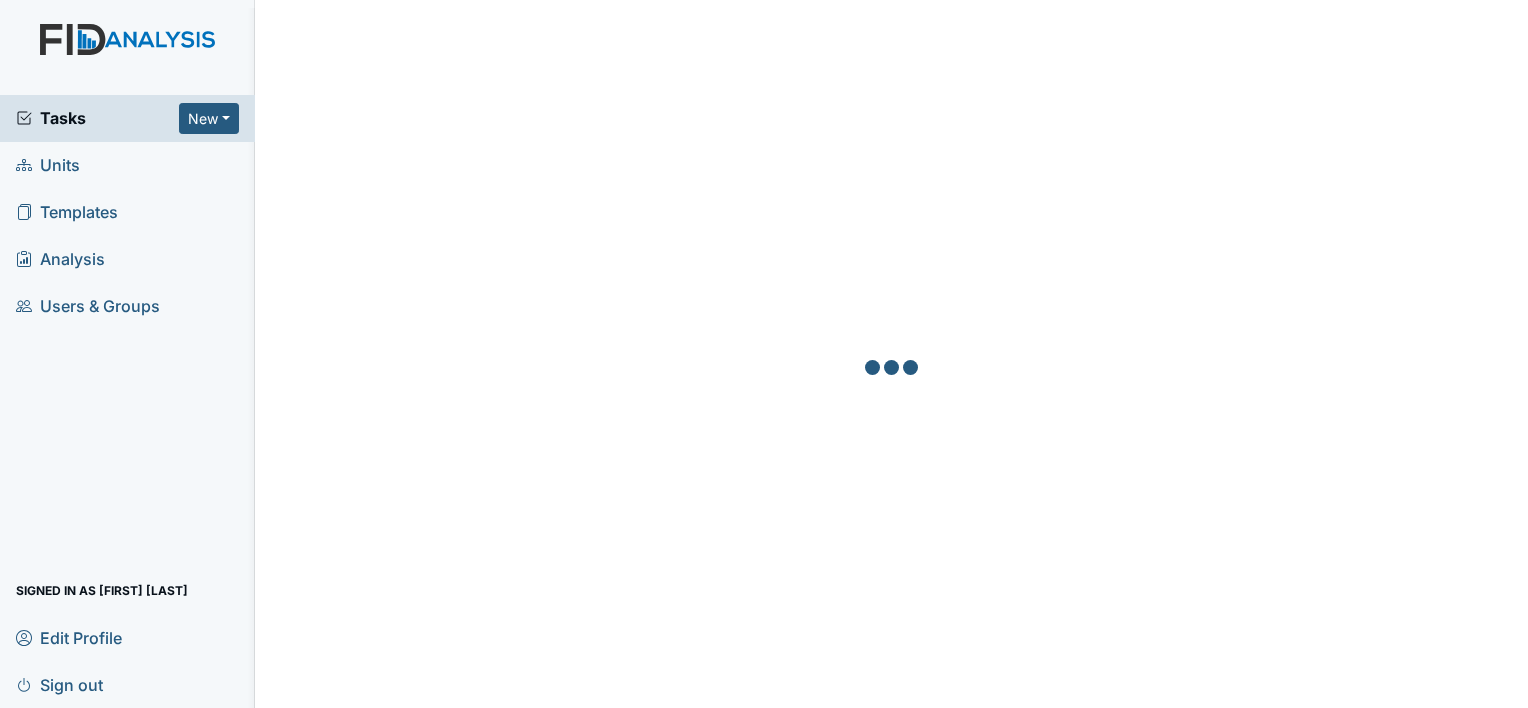 scroll, scrollTop: 0, scrollLeft: 0, axis: both 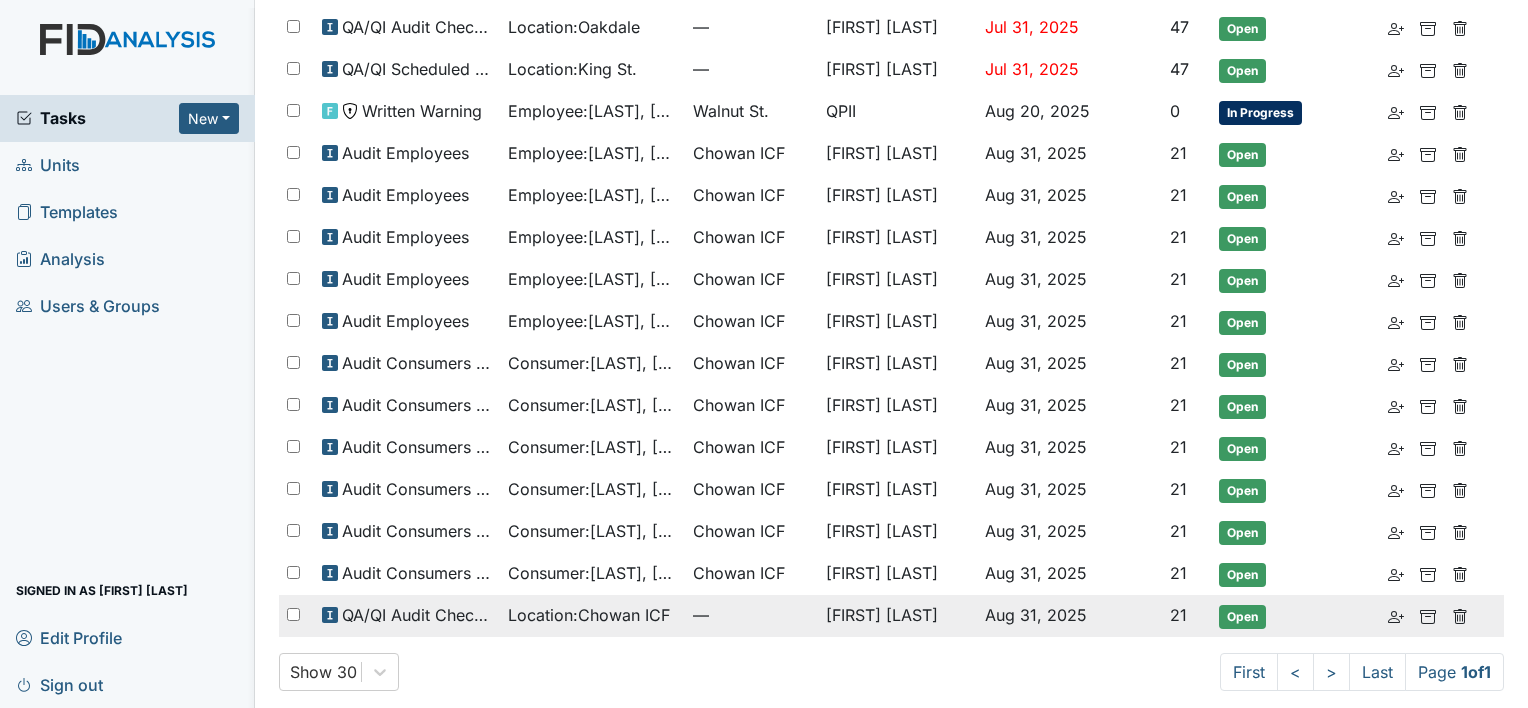 click on "Location :  Chowan ICF" at bounding box center [589, 615] 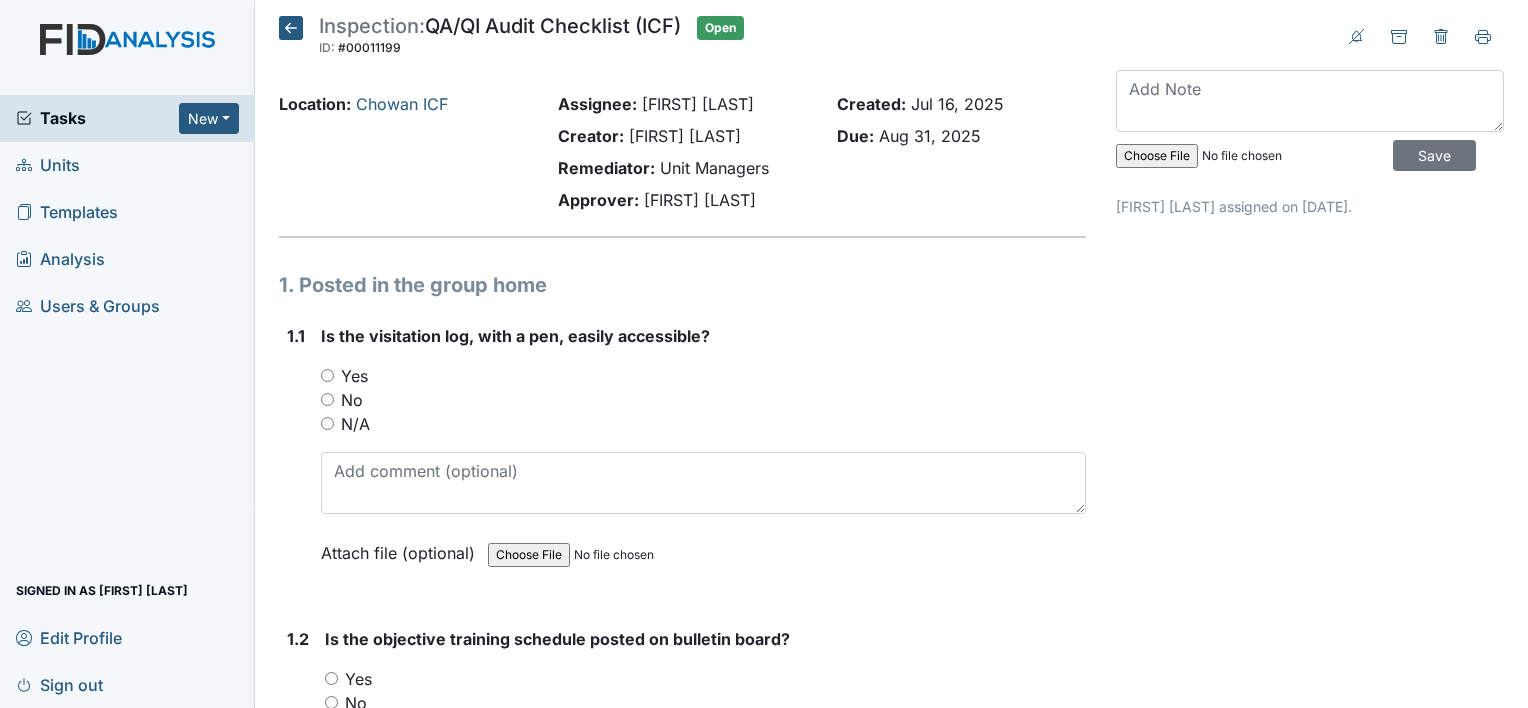 scroll, scrollTop: 0, scrollLeft: 0, axis: both 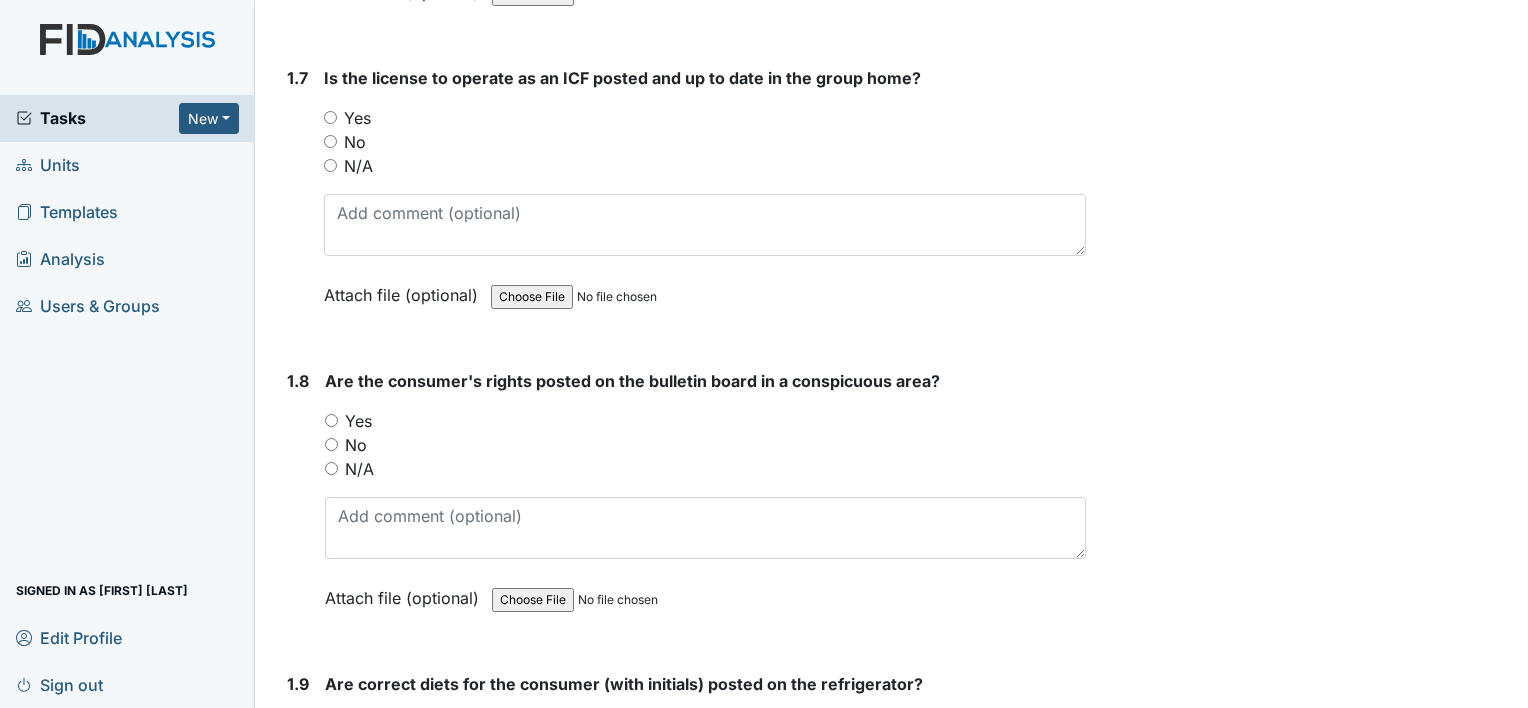 click on "Yes" at bounding box center [358, 421] 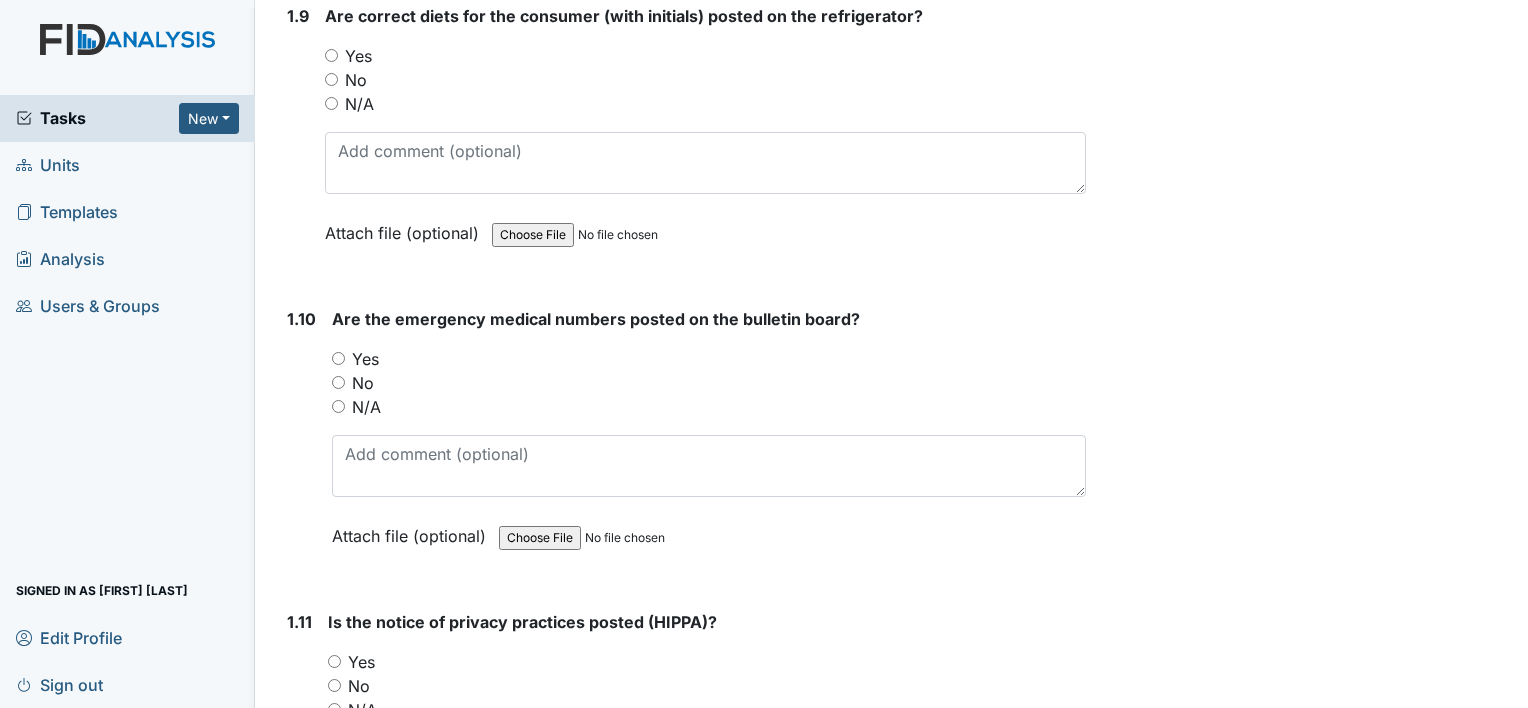 scroll, scrollTop: 2900, scrollLeft: 0, axis: vertical 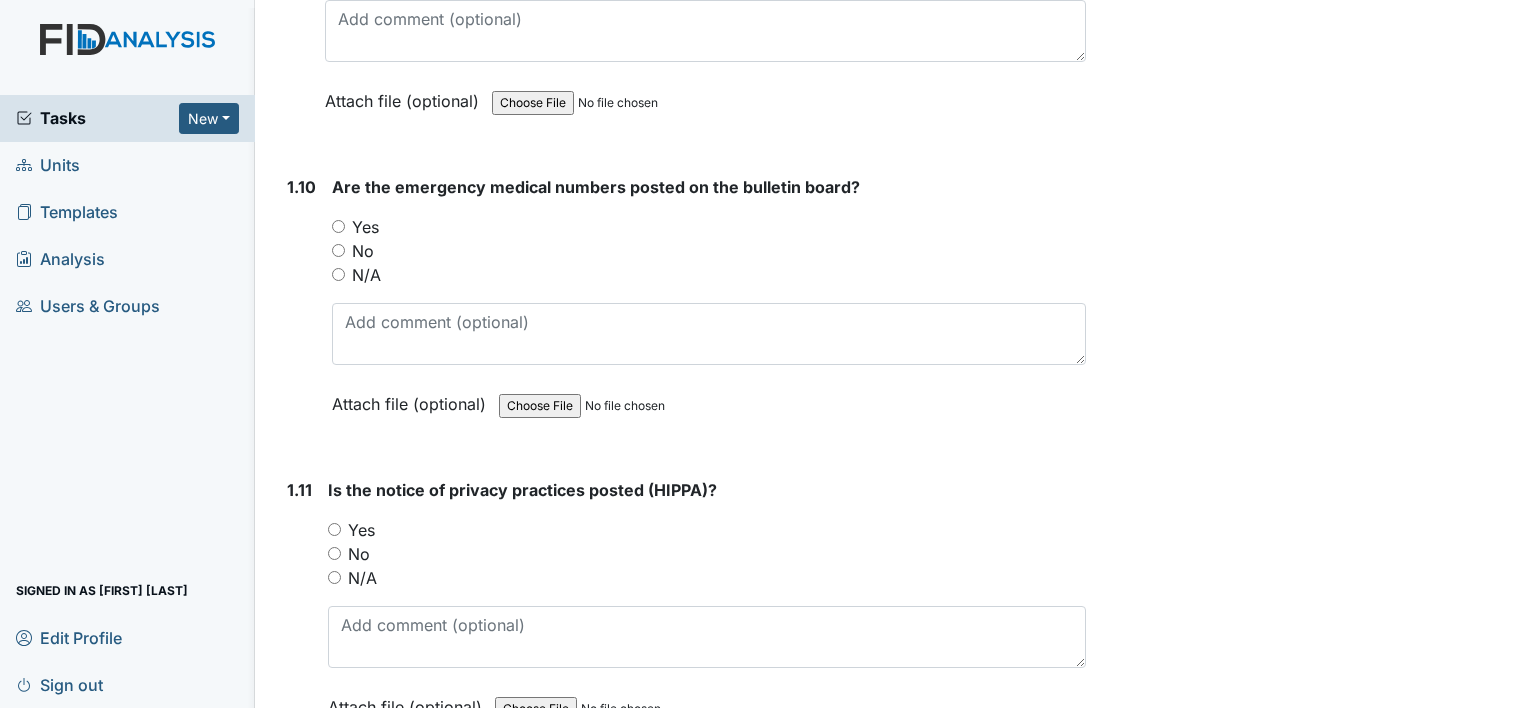click on "Yes" at bounding box center (361, 530) 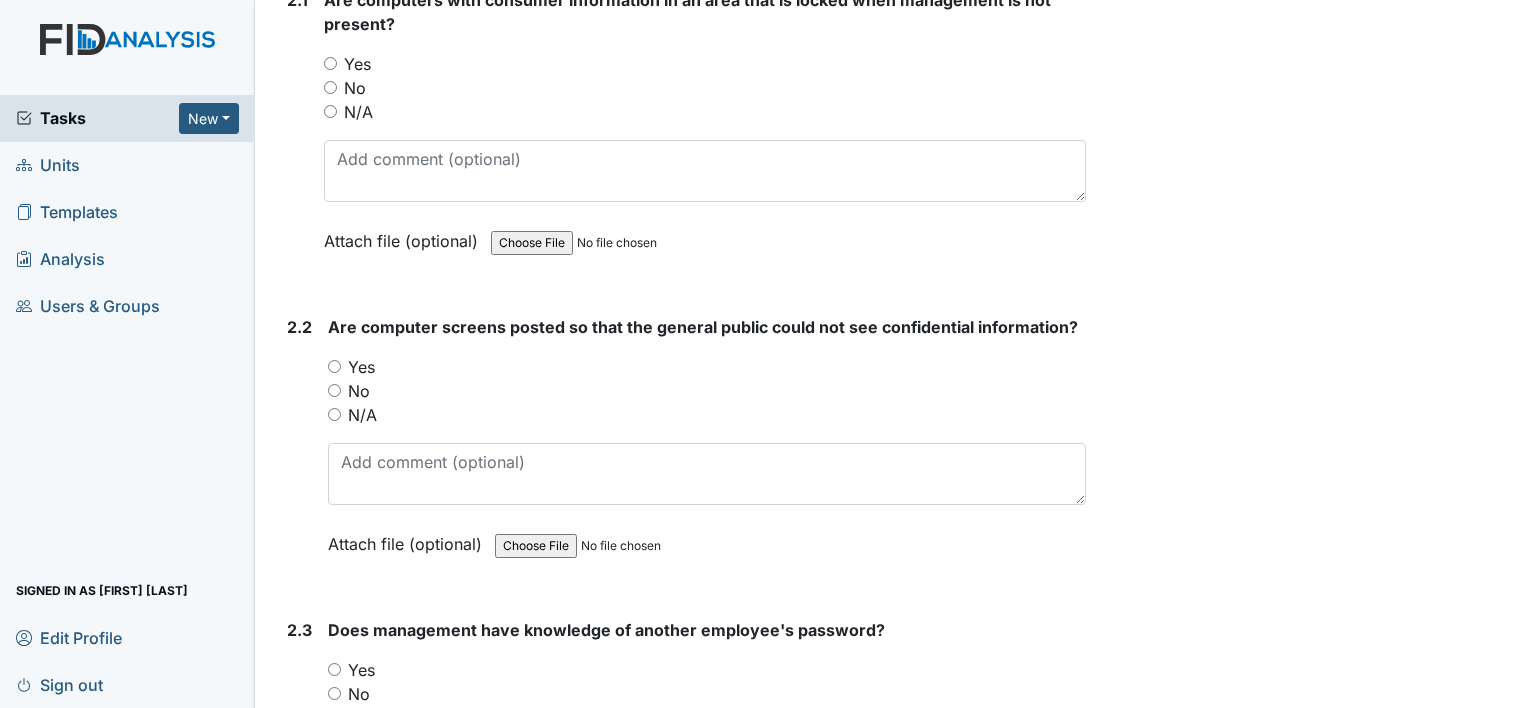 scroll, scrollTop: 4400, scrollLeft: 0, axis: vertical 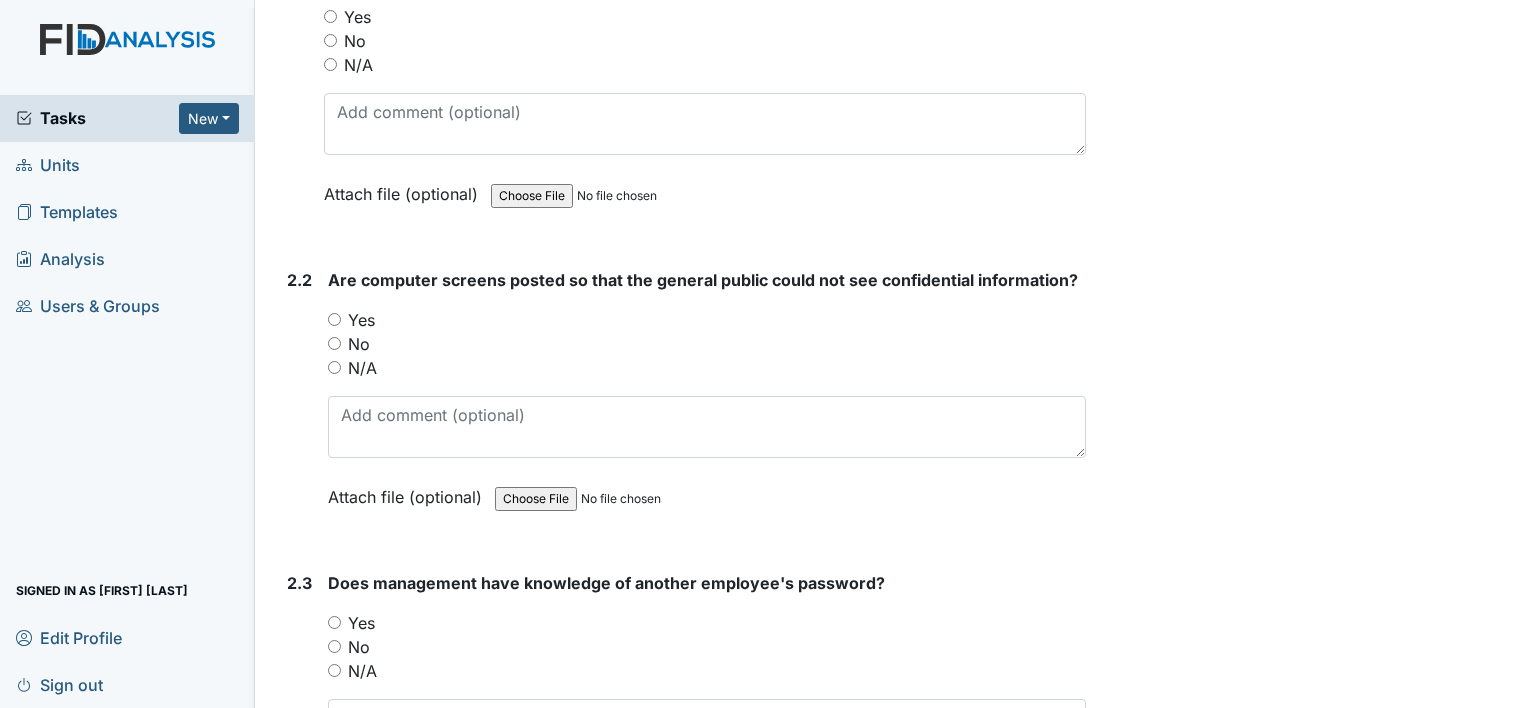 click on "Yes" at bounding box center [361, 320] 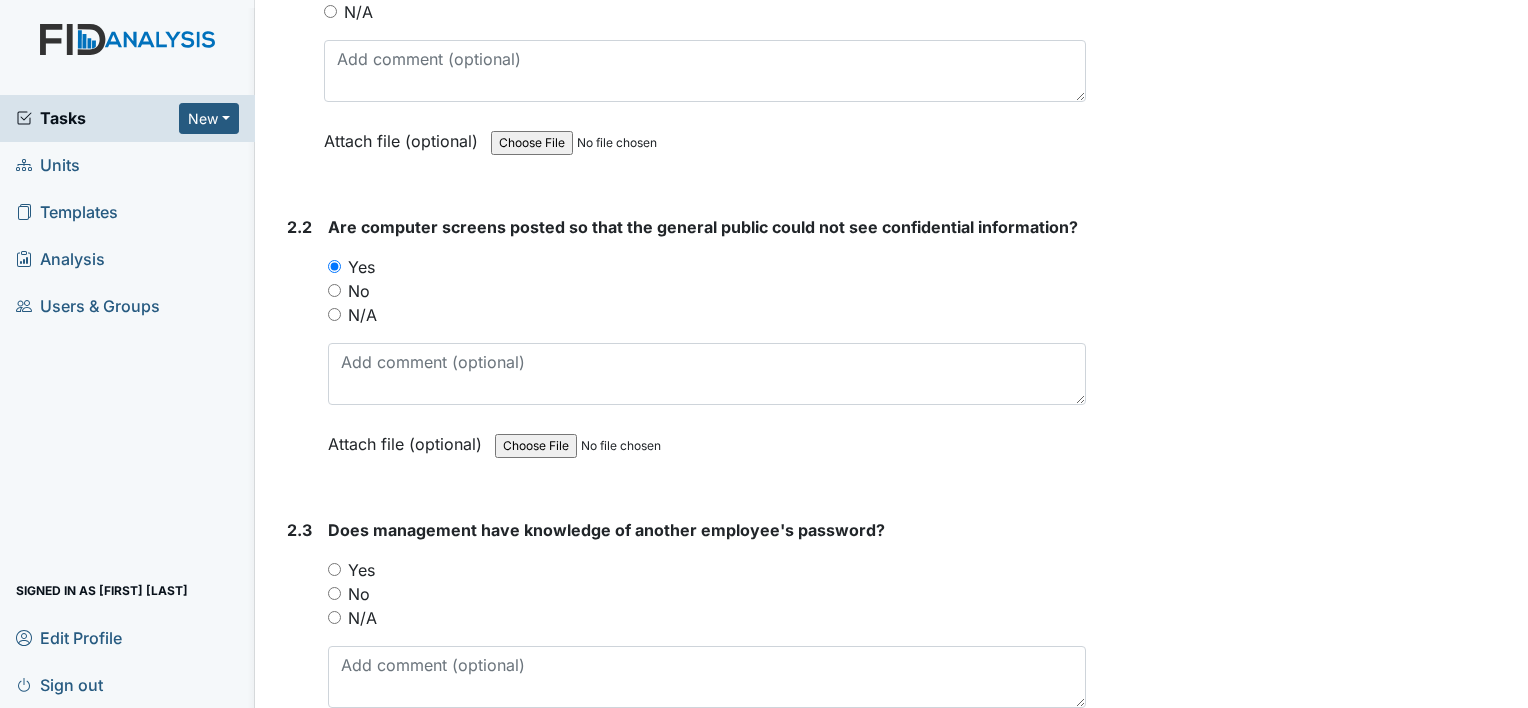 scroll, scrollTop: 4600, scrollLeft: 0, axis: vertical 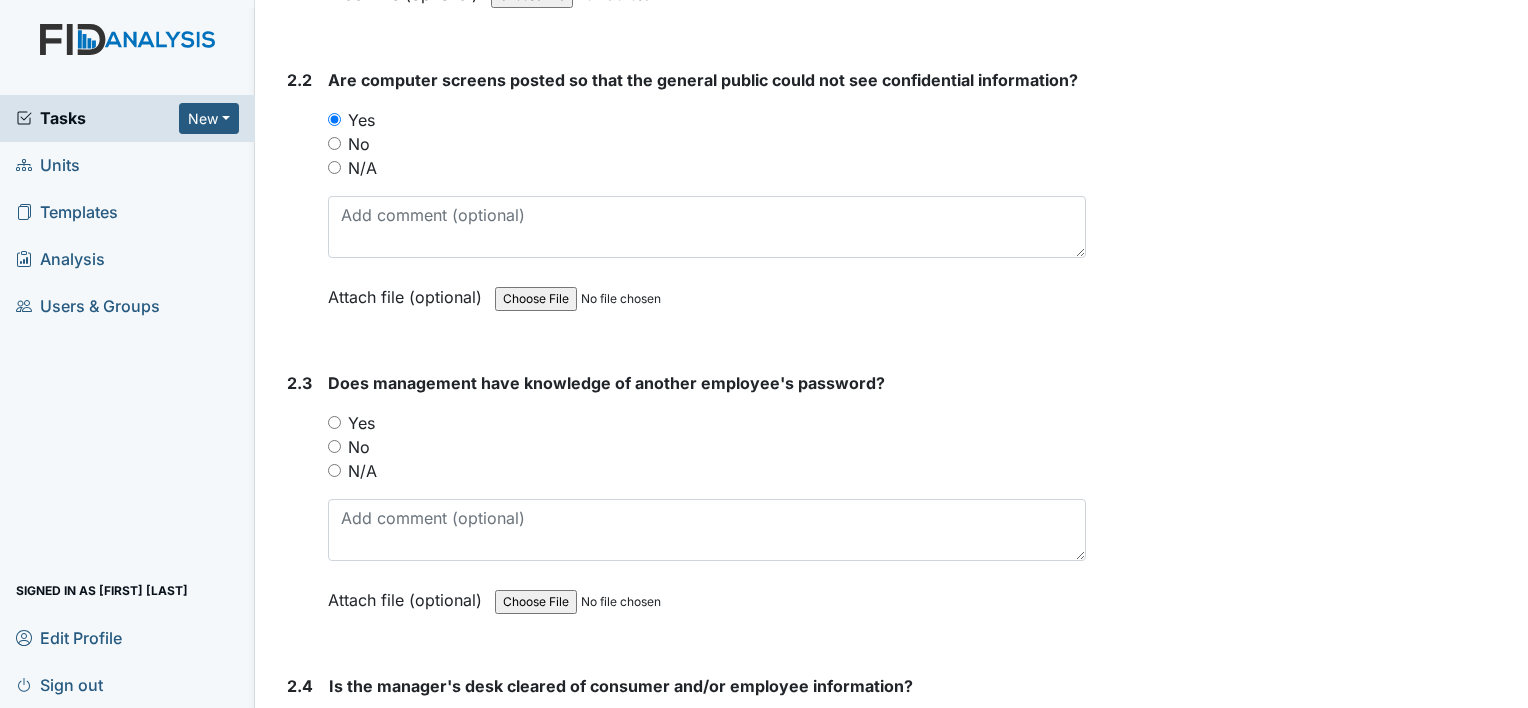 click on "No" at bounding box center (359, 447) 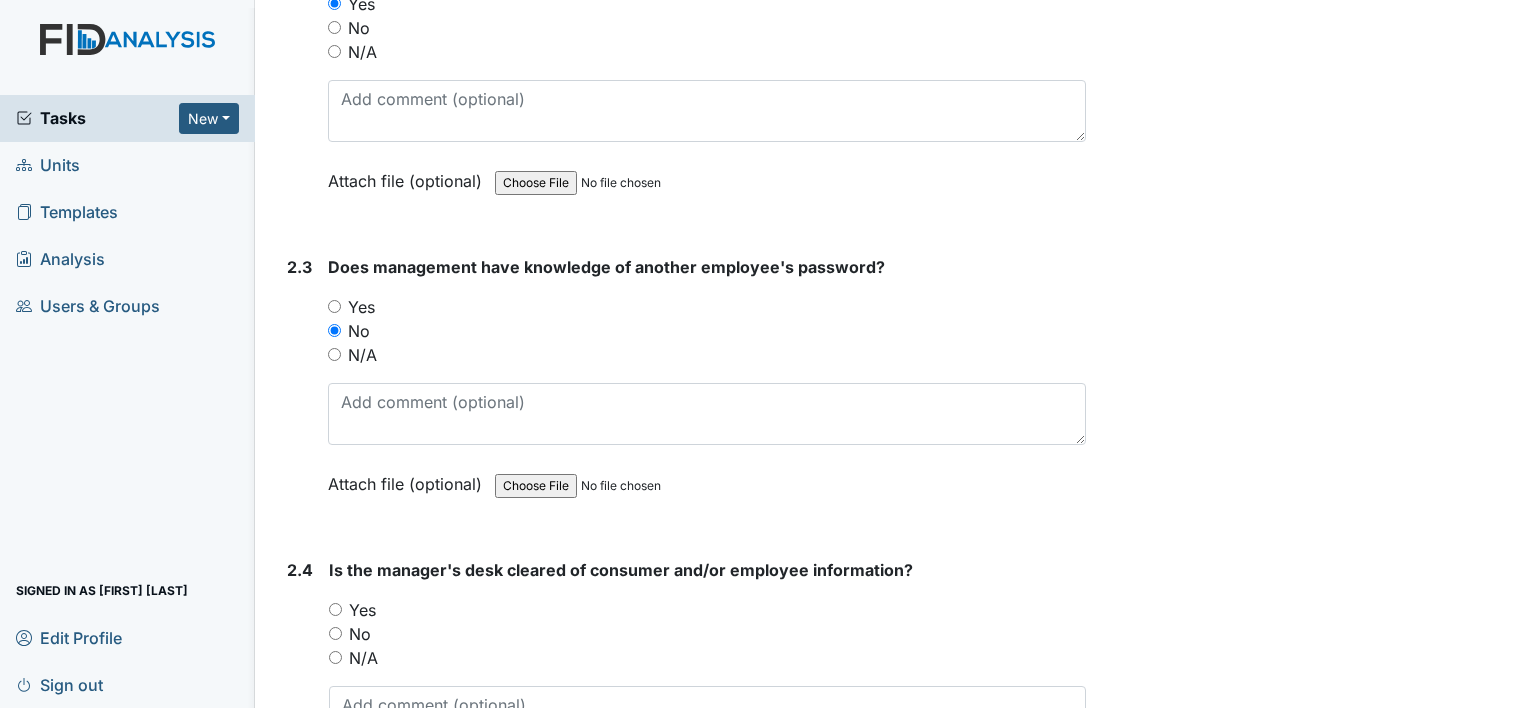 scroll, scrollTop: 4800, scrollLeft: 0, axis: vertical 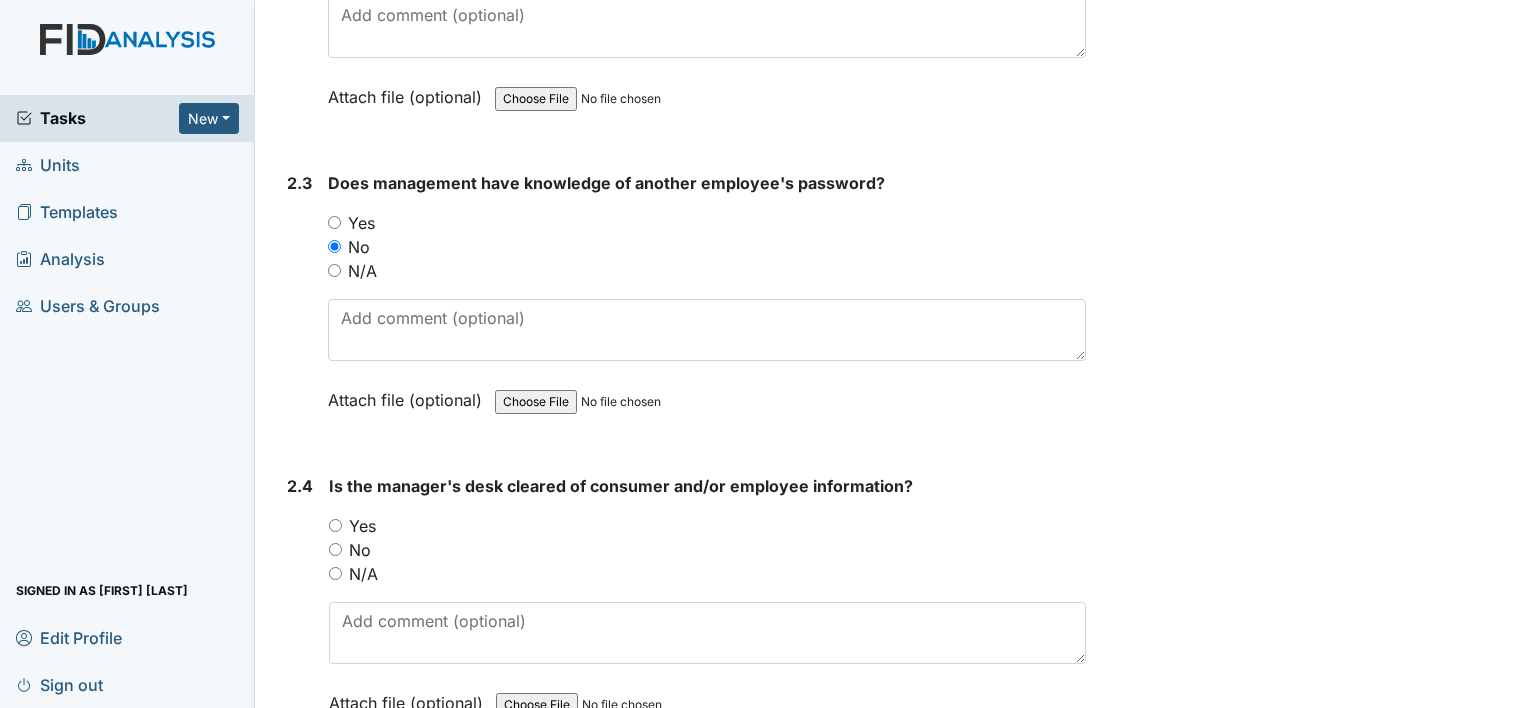 click on "Yes" at bounding box center [362, 526] 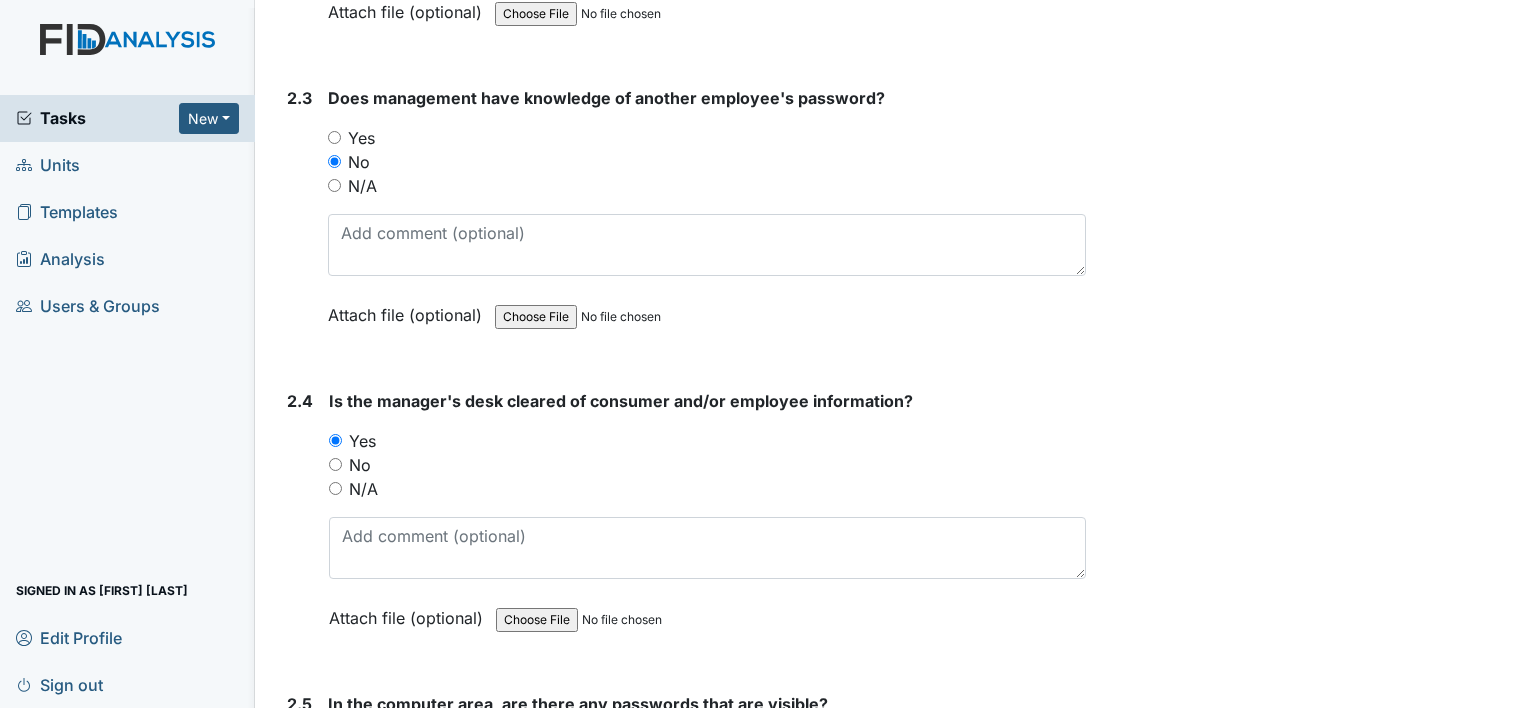 scroll, scrollTop: 5100, scrollLeft: 0, axis: vertical 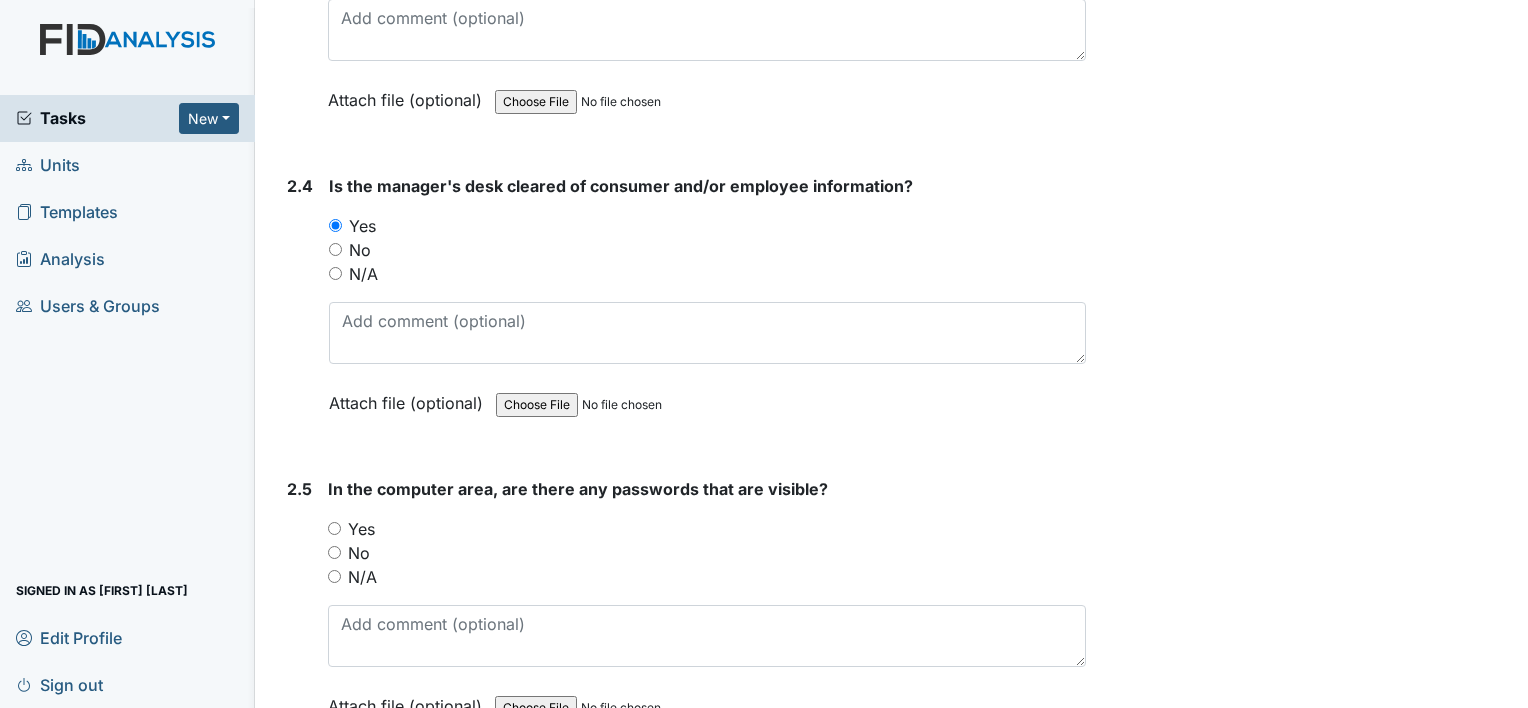 click on "No" at bounding box center (359, 553) 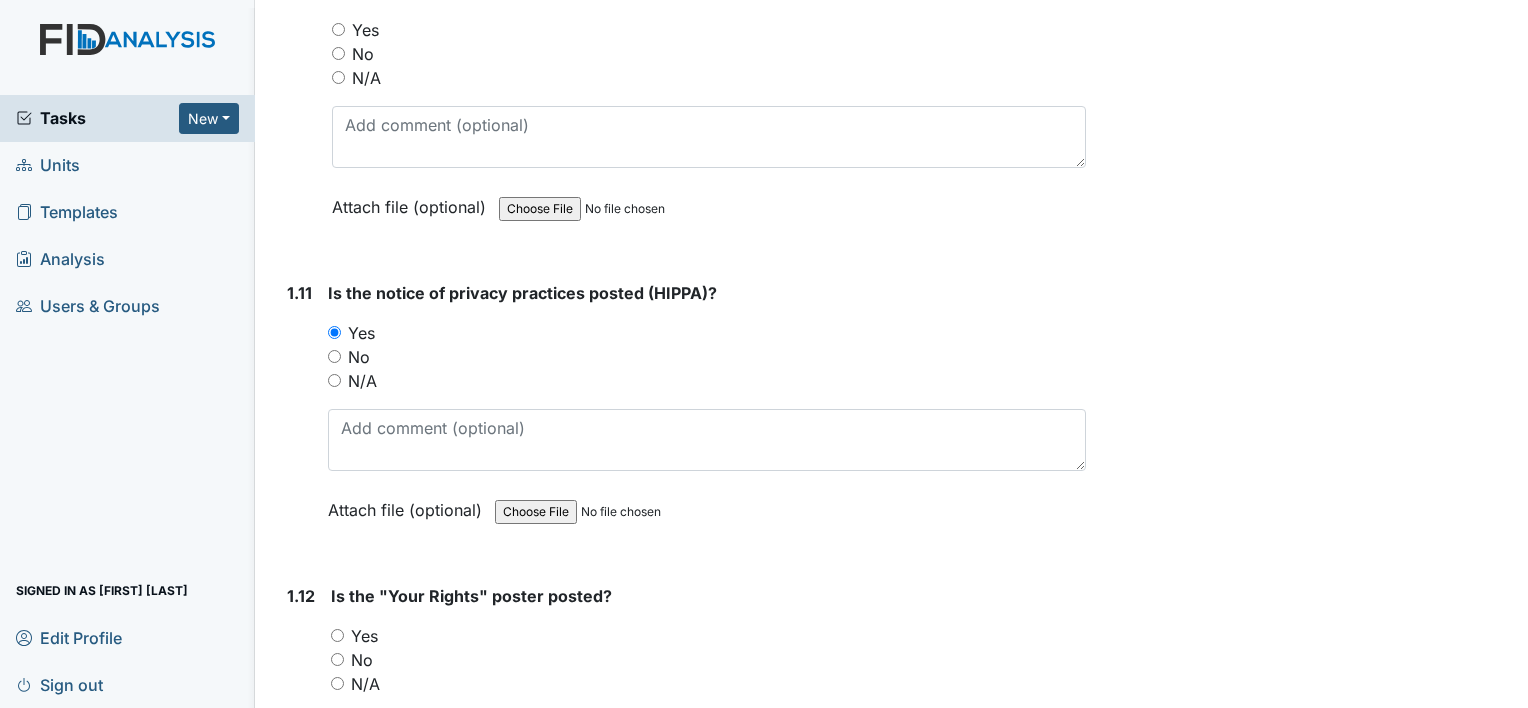 scroll, scrollTop: 3085, scrollLeft: 0, axis: vertical 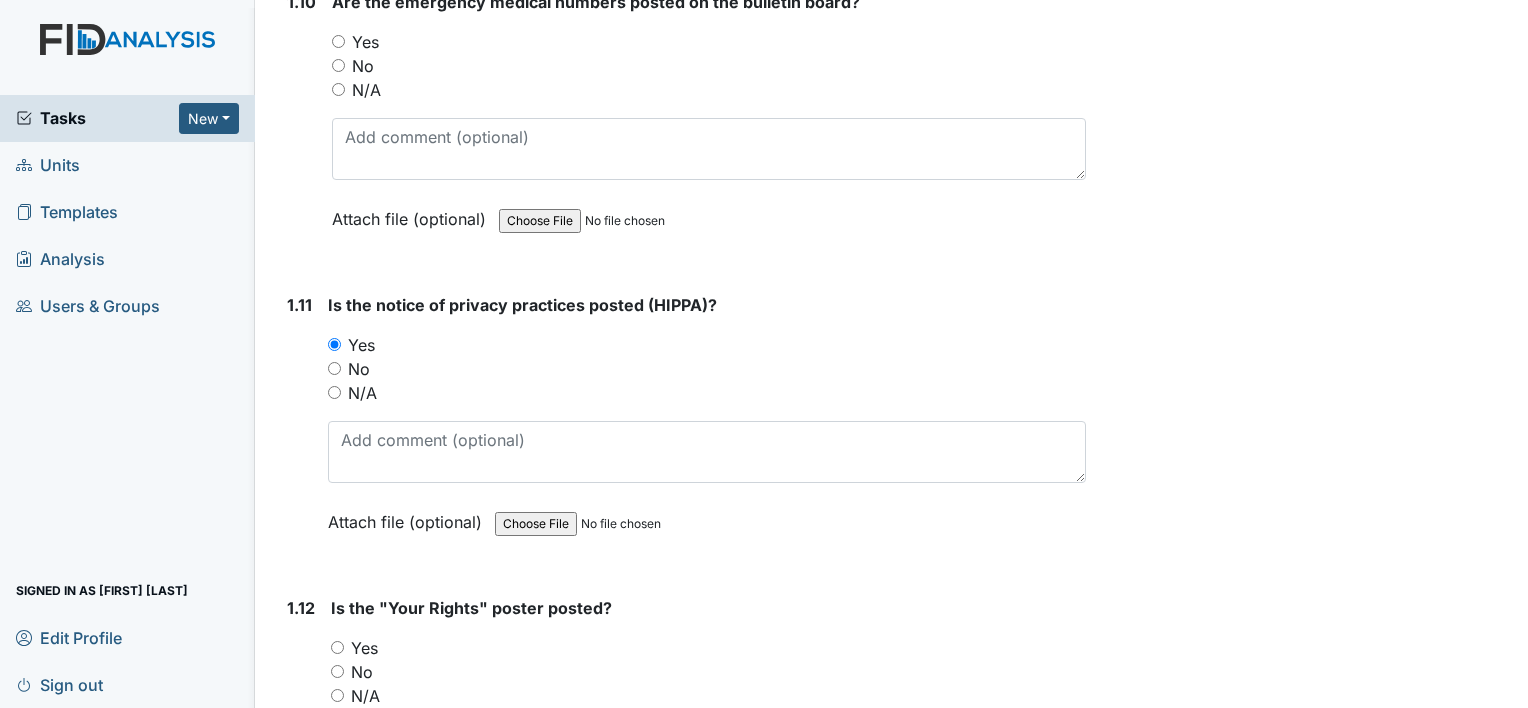 click on "Archive Task
×
Are you sure you want to archive this task? It will appear as incomplete on reports.
Archive
Delete Task
×
Are you sure you want to delete this task?
Delete
Save
Larkin Raynor assigned on Jul 16, 2025." at bounding box center (1310, -87) 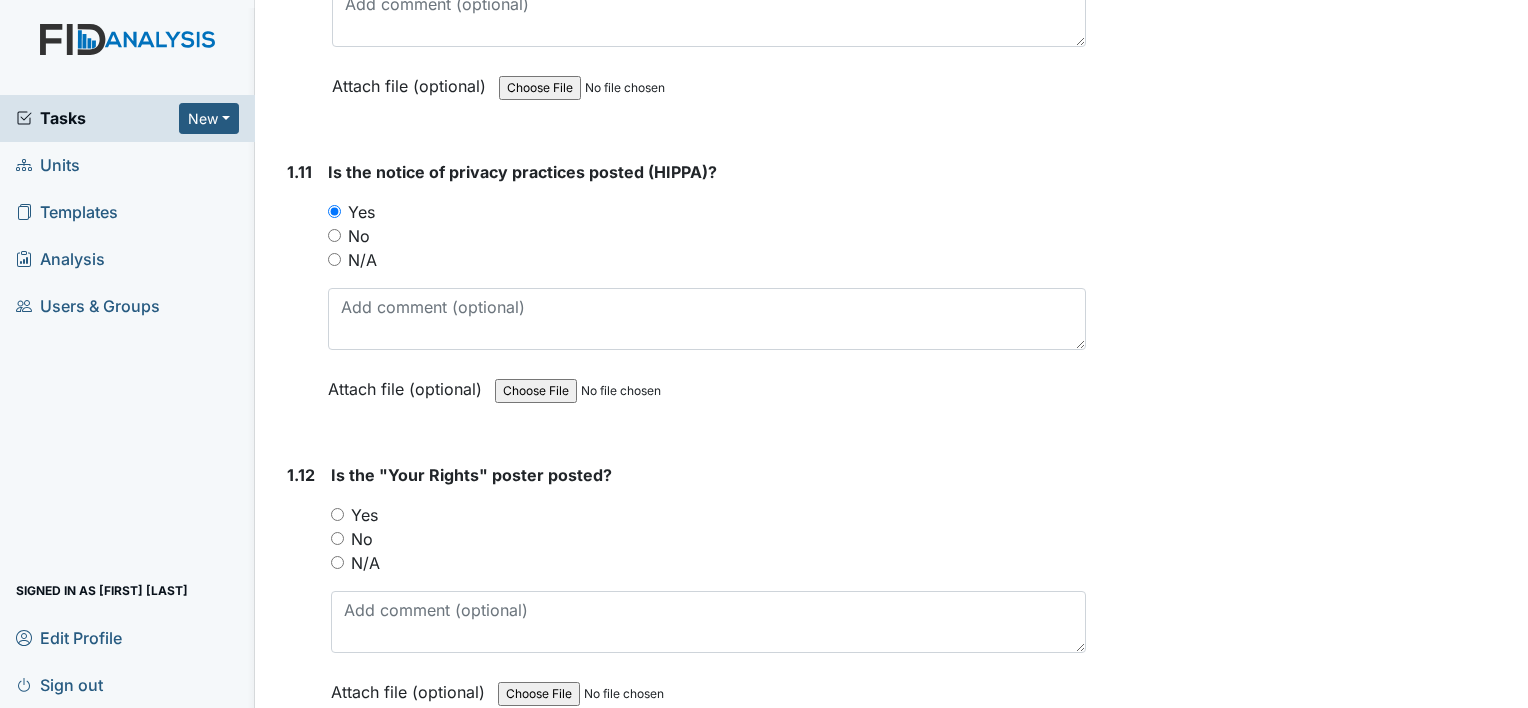 scroll, scrollTop: 3224, scrollLeft: 0, axis: vertical 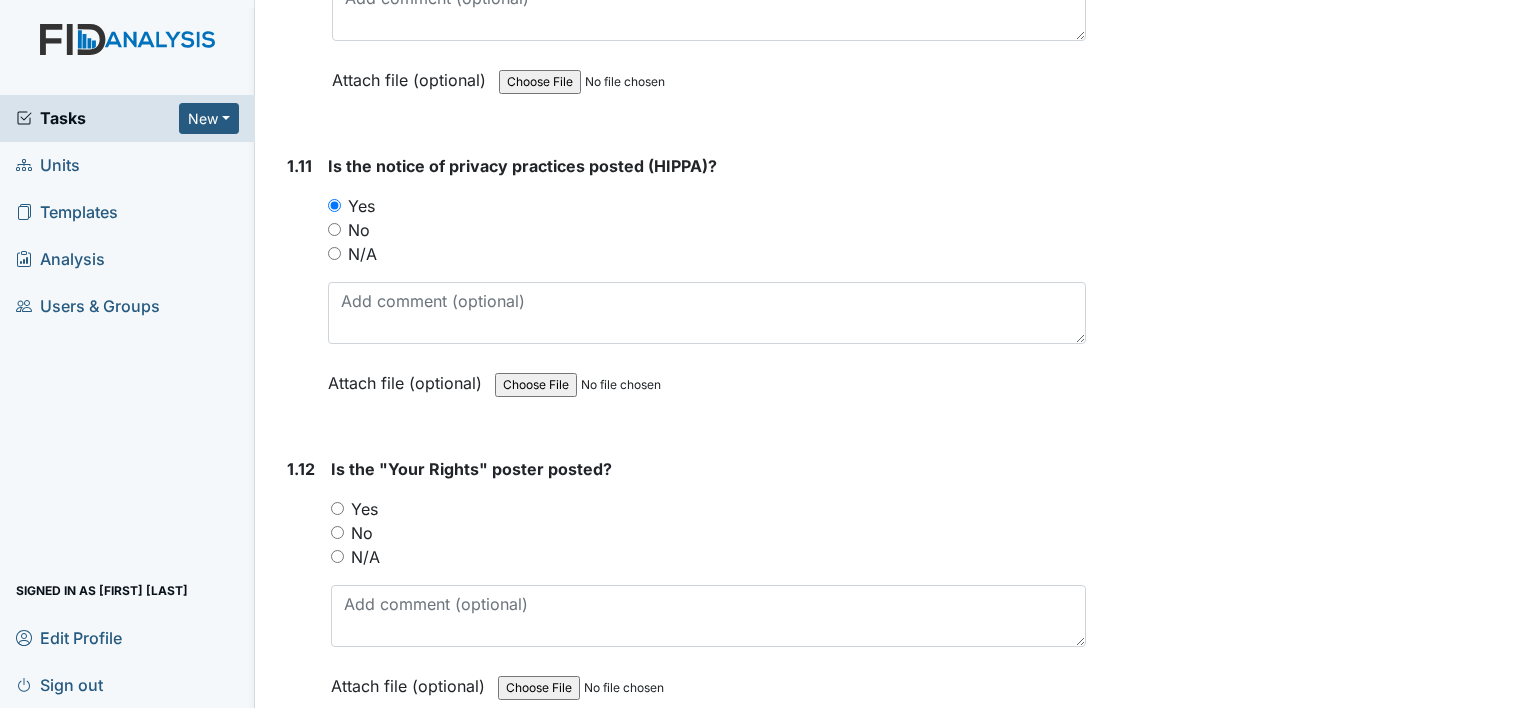 click on "Yes" at bounding box center [364, 509] 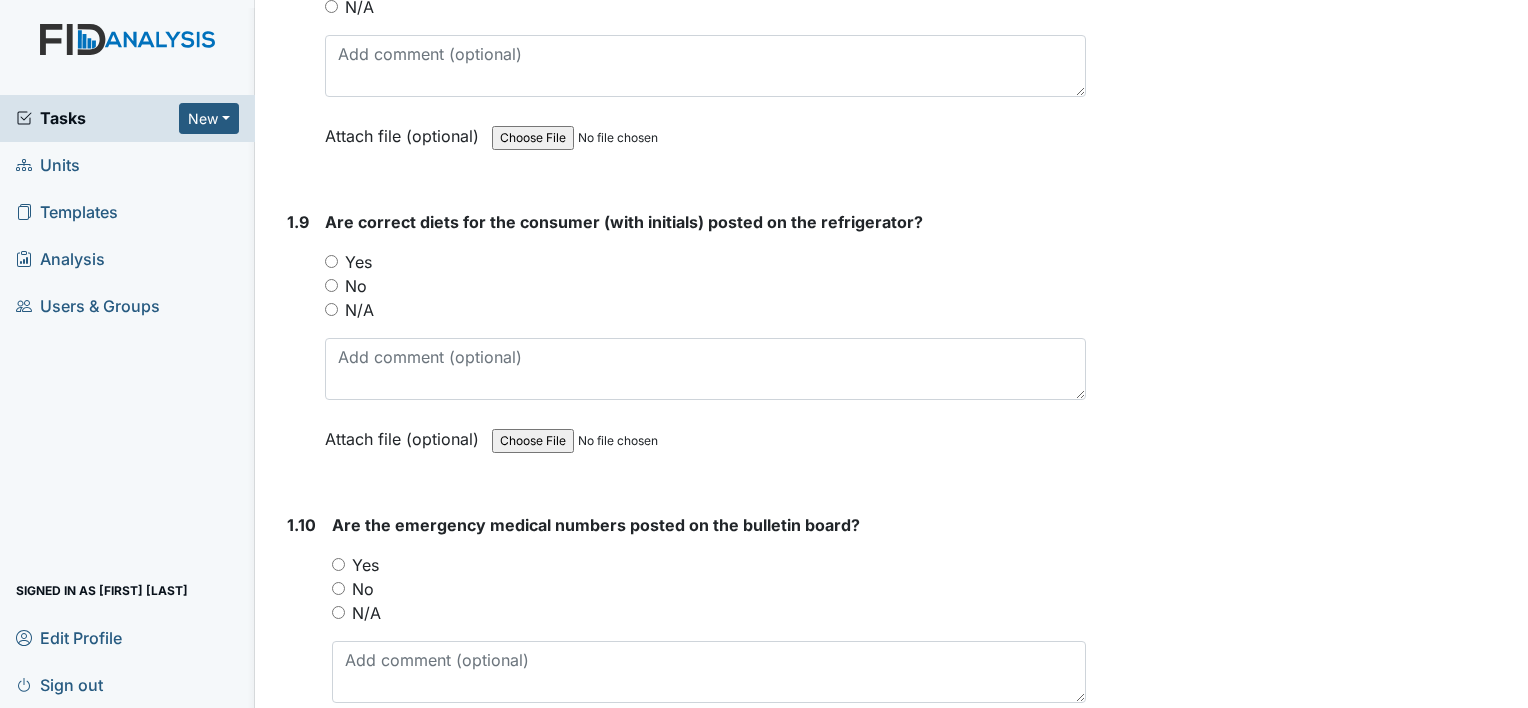 scroll, scrollTop: 2556, scrollLeft: 0, axis: vertical 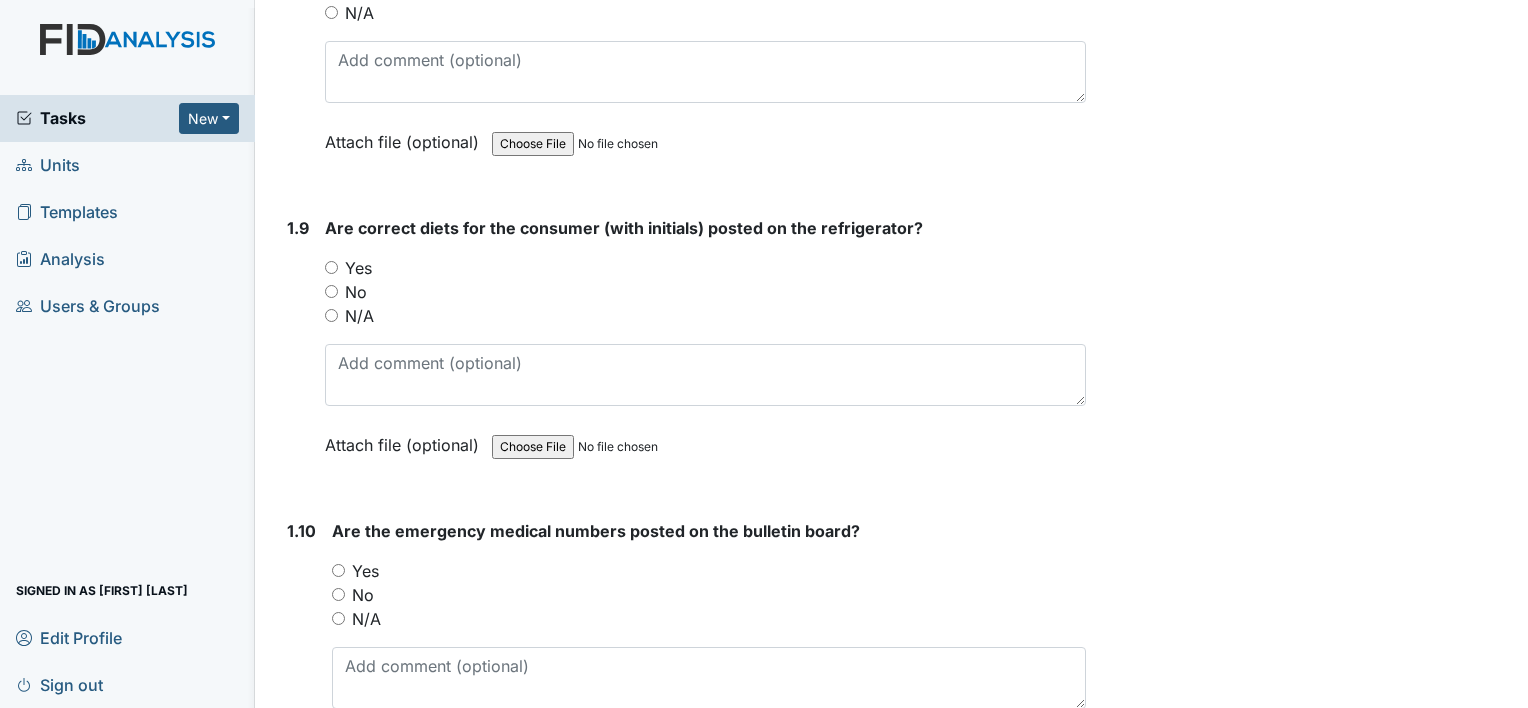 click on "Yes" at bounding box center (365, 571) 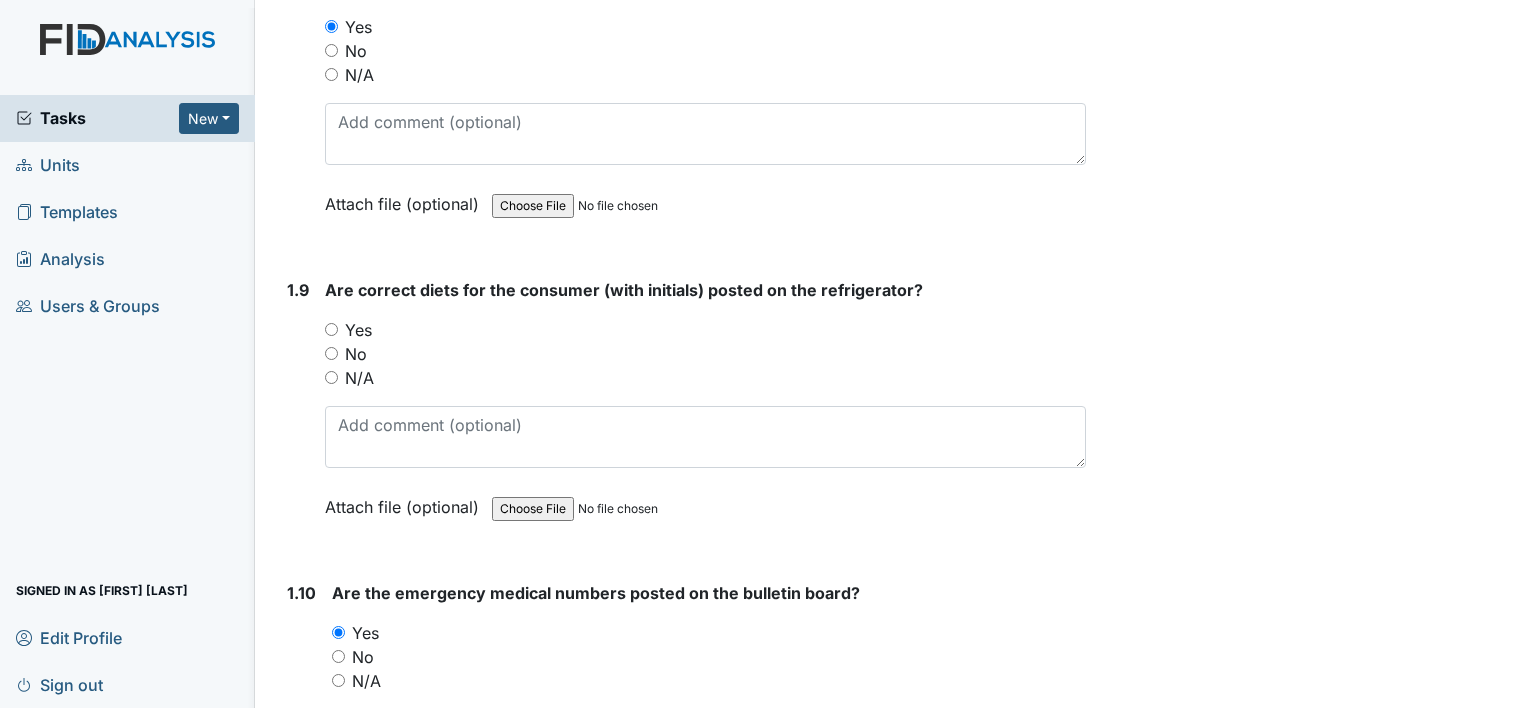 scroll, scrollTop: 2444, scrollLeft: 0, axis: vertical 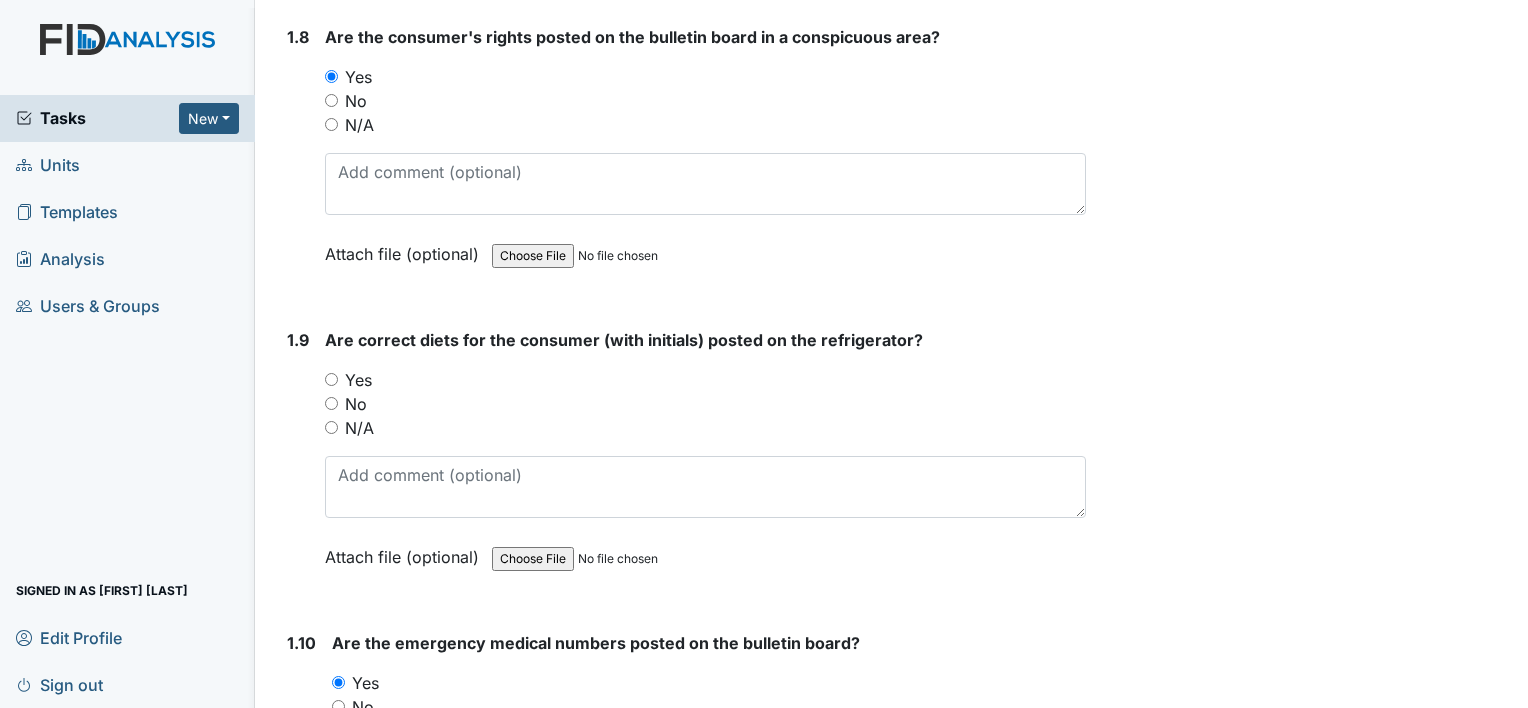 click on "Yes" at bounding box center [358, 380] 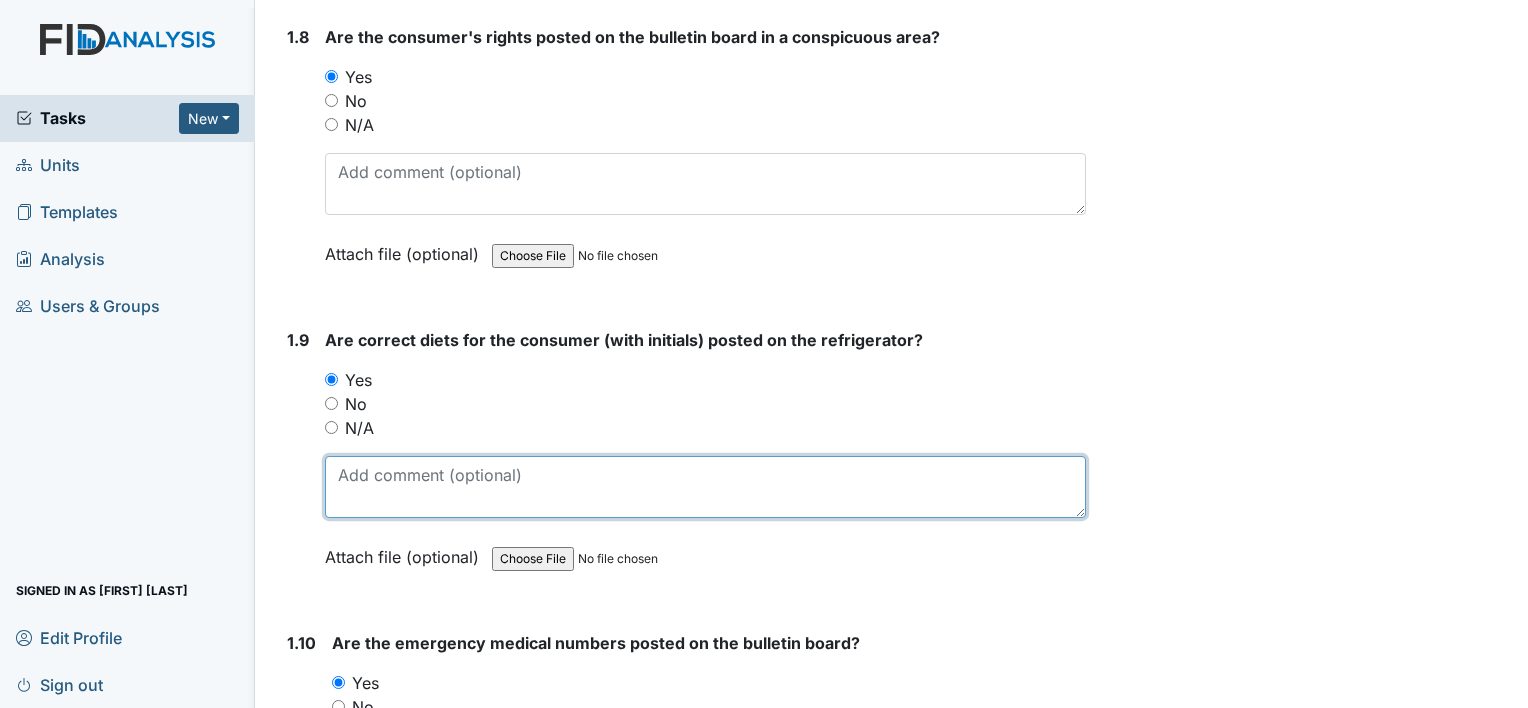 click at bounding box center [705, 487] 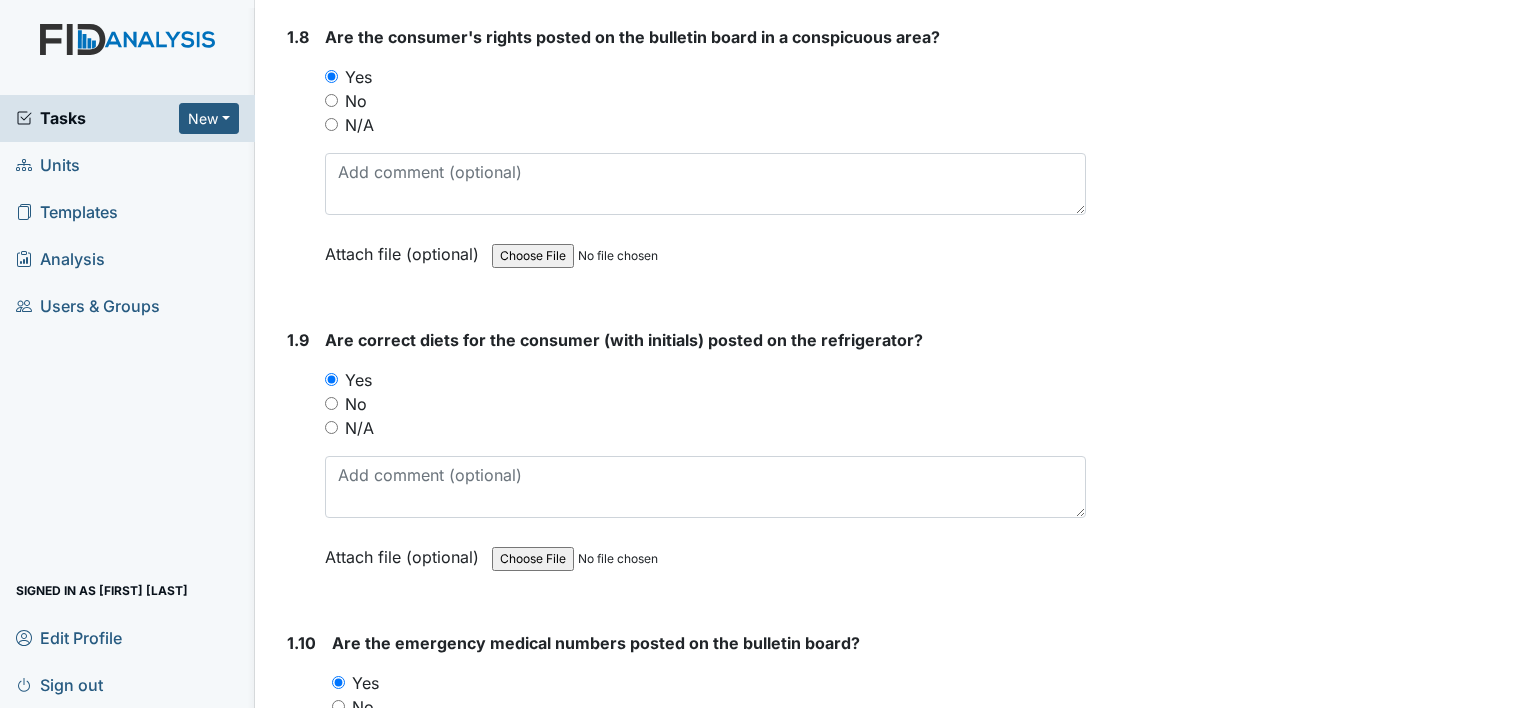 click on "Archive Task
×
Are you sure you want to archive this task? It will appear as incomplete on reports.
Archive
Delete Task
×
Are you sure you want to delete this task?
Delete
Save
Larkin Raynor assigned on Jul 16, 2025." at bounding box center (1310, 554) 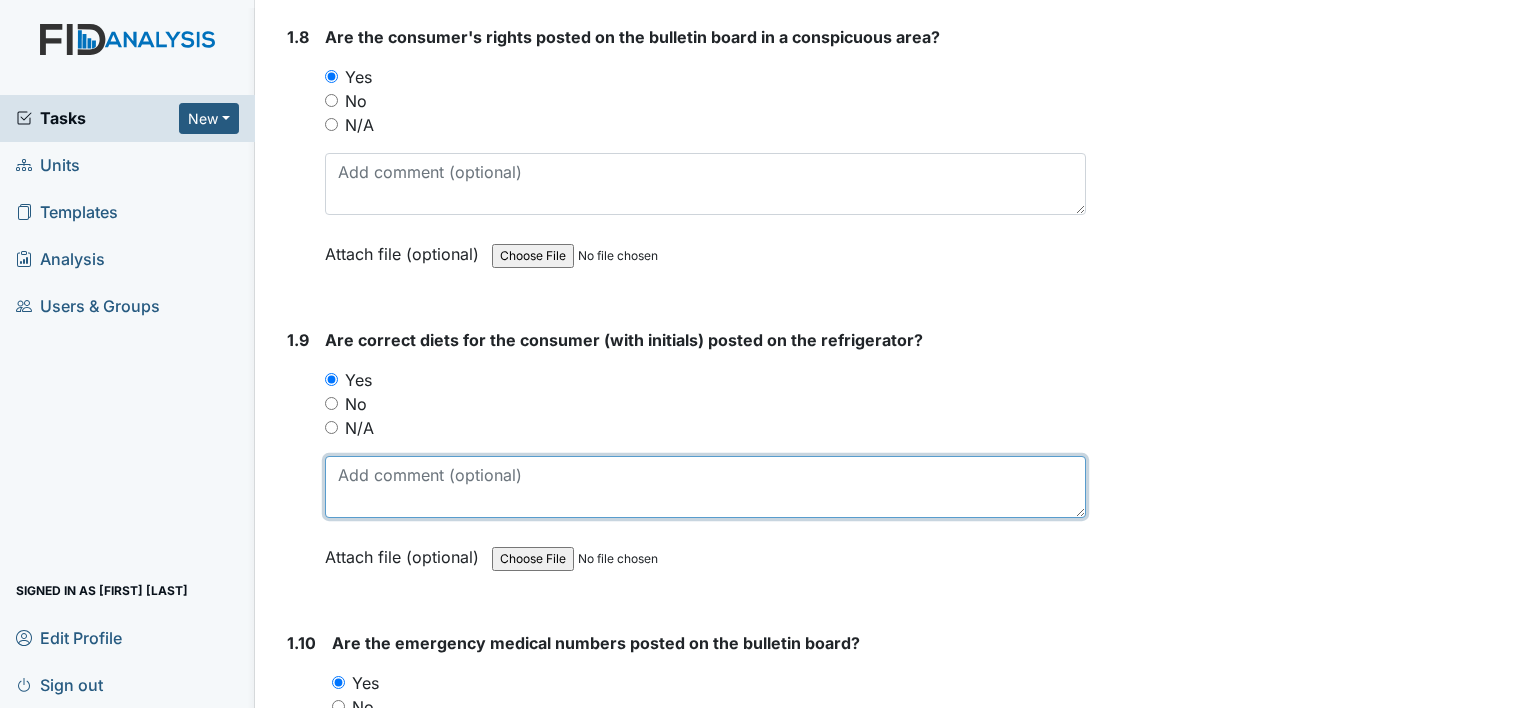 click at bounding box center [705, 487] 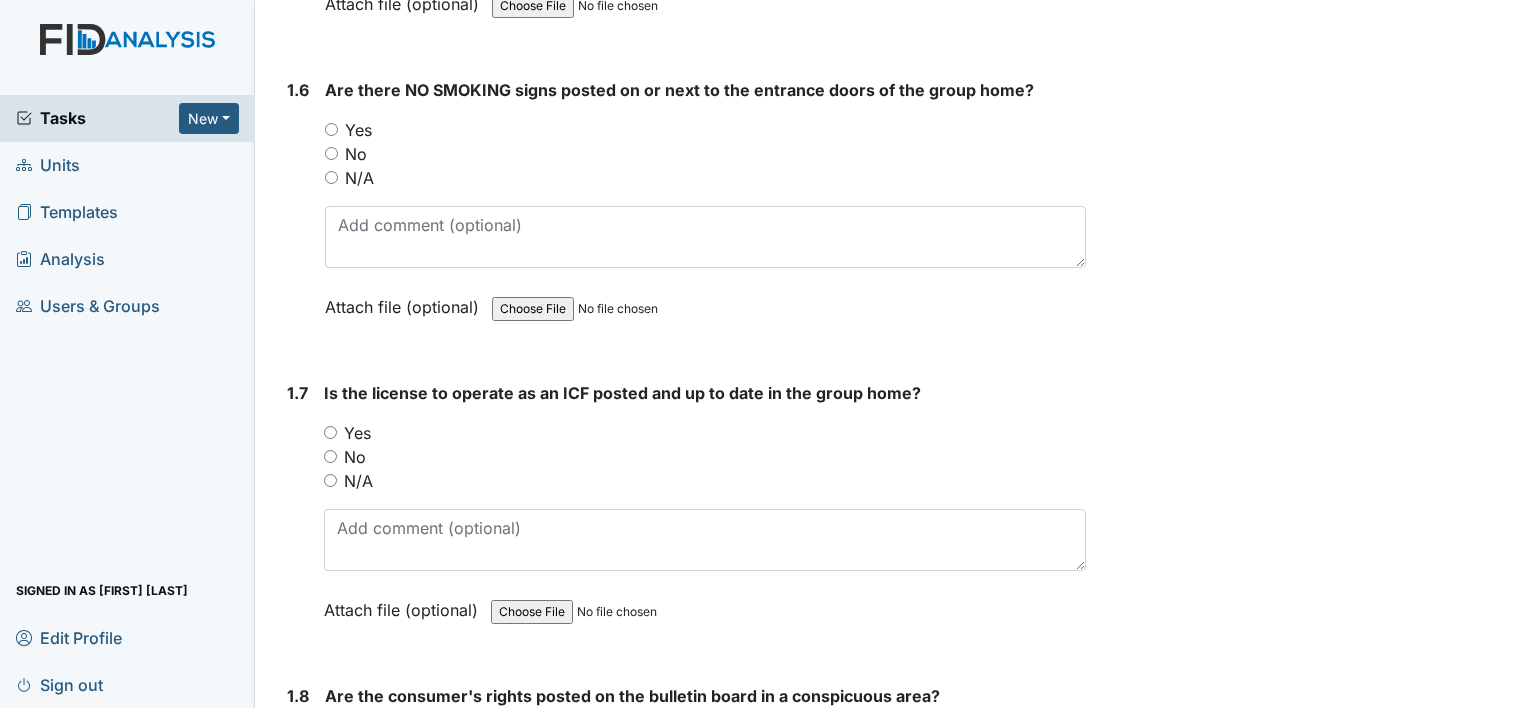 type on "updated 5-1-2025" 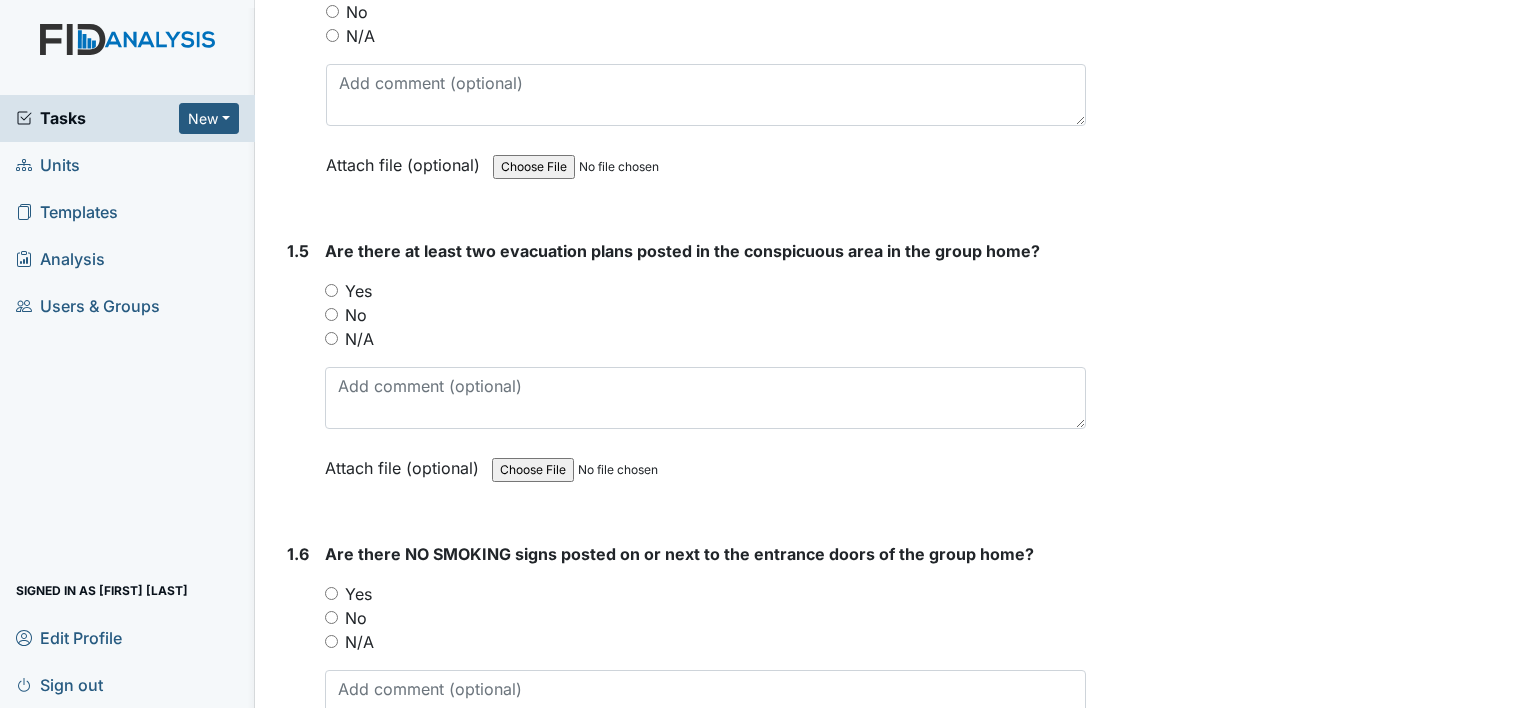 scroll, scrollTop: 1320, scrollLeft: 0, axis: vertical 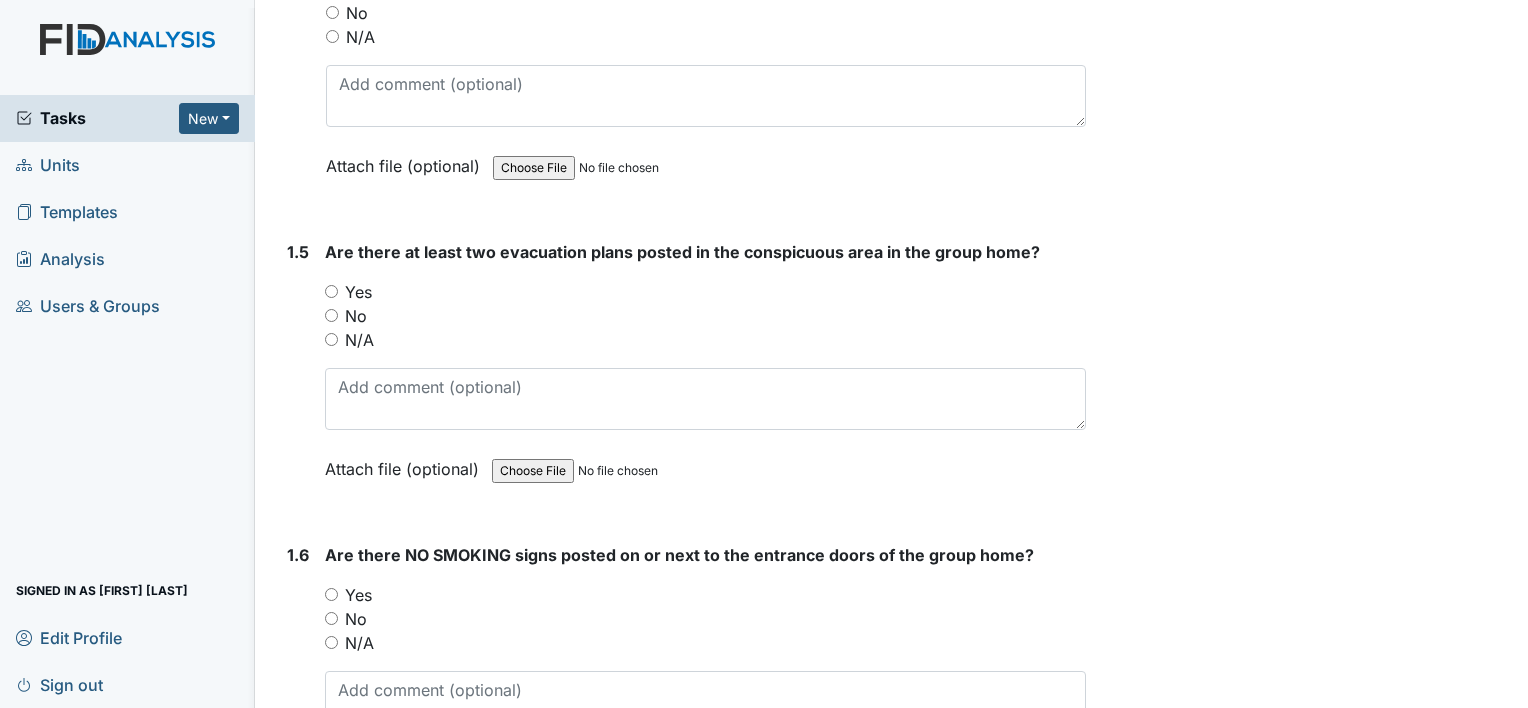 click on "Yes" at bounding box center (358, 292) 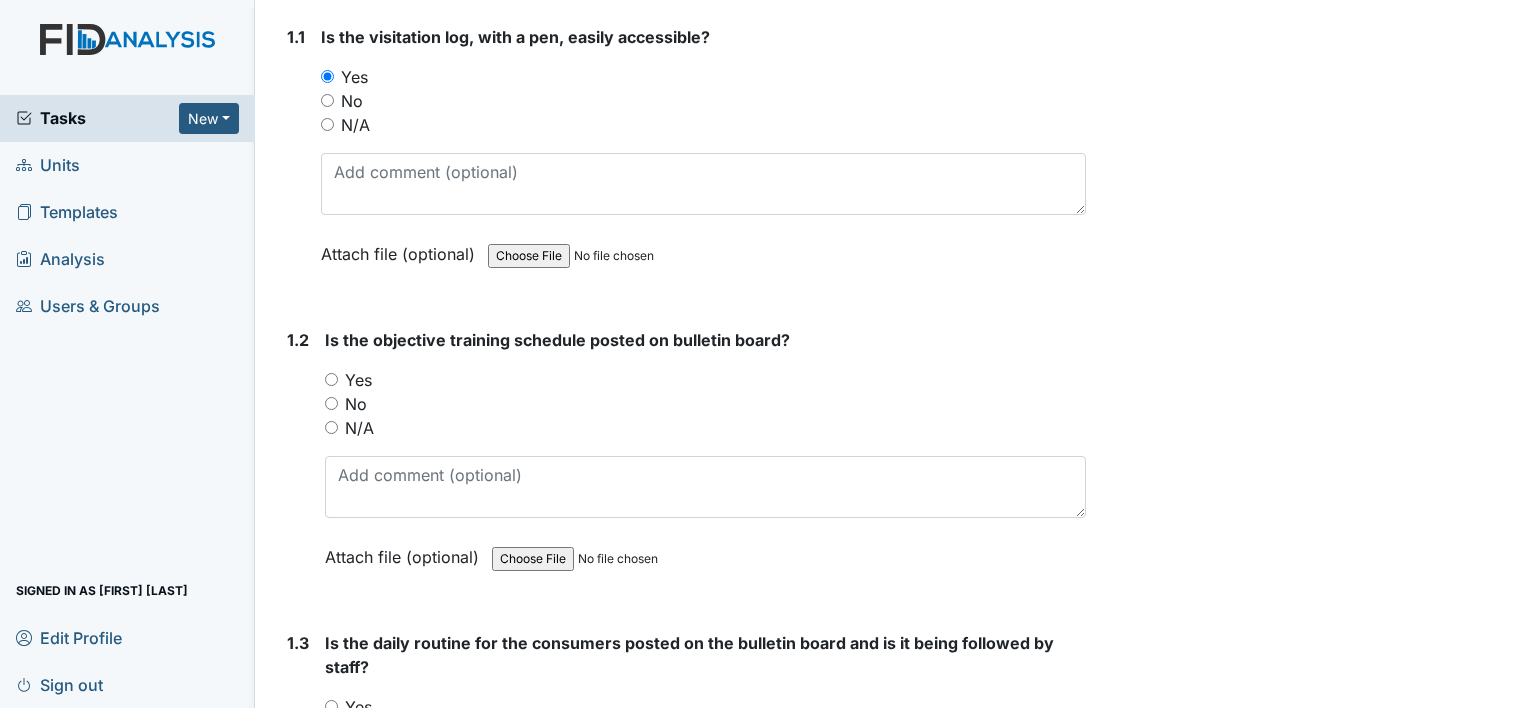 scroll, scrollTop: 300, scrollLeft: 0, axis: vertical 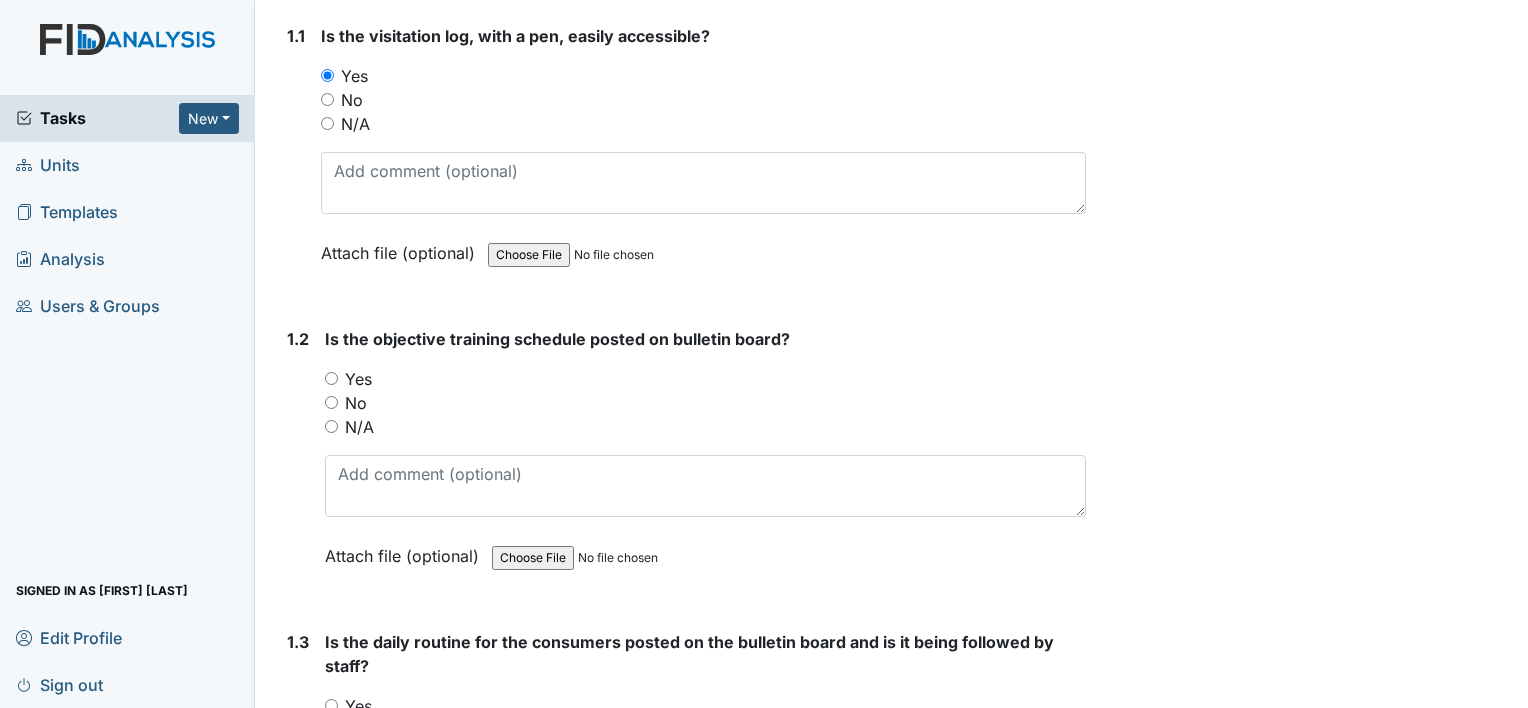 click on "Yes" at bounding box center (358, 379) 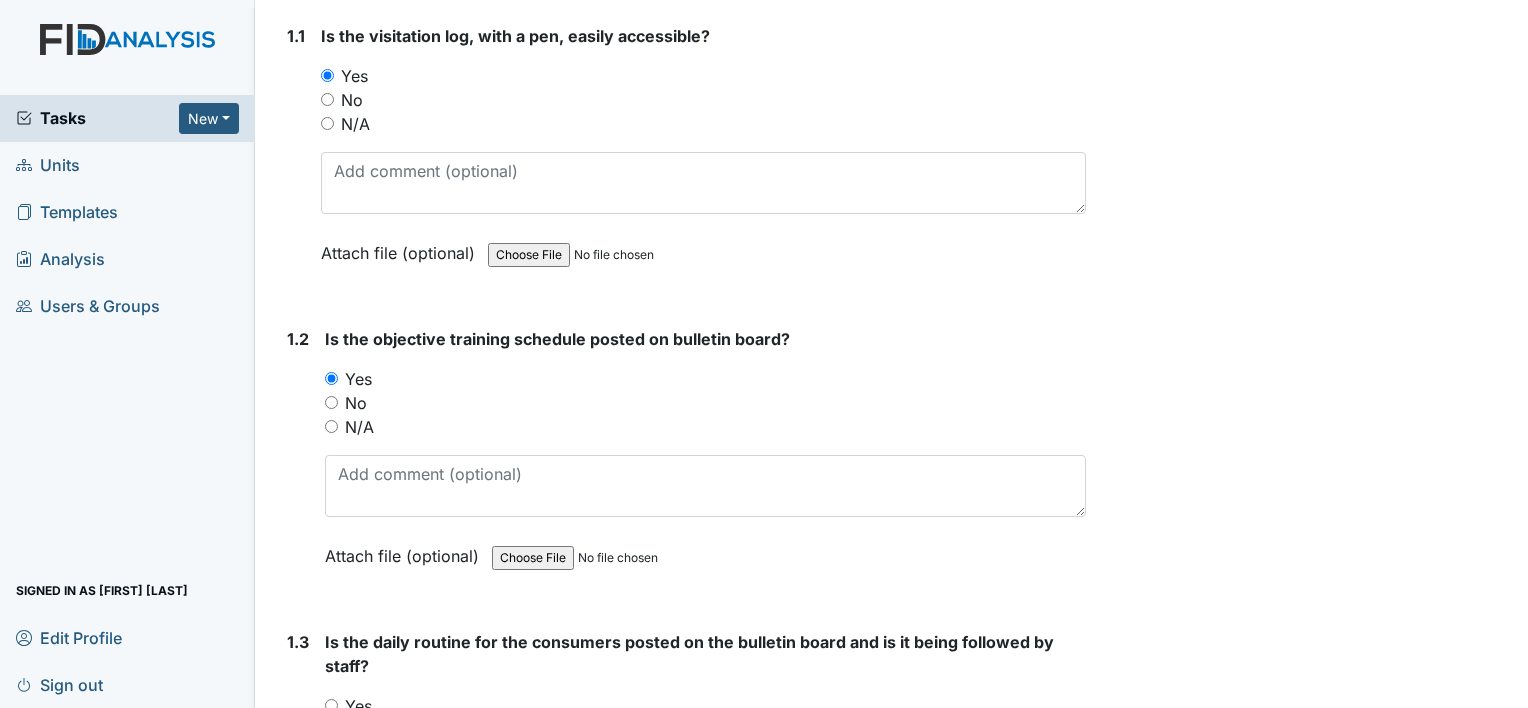 scroll, scrollTop: 500, scrollLeft: 0, axis: vertical 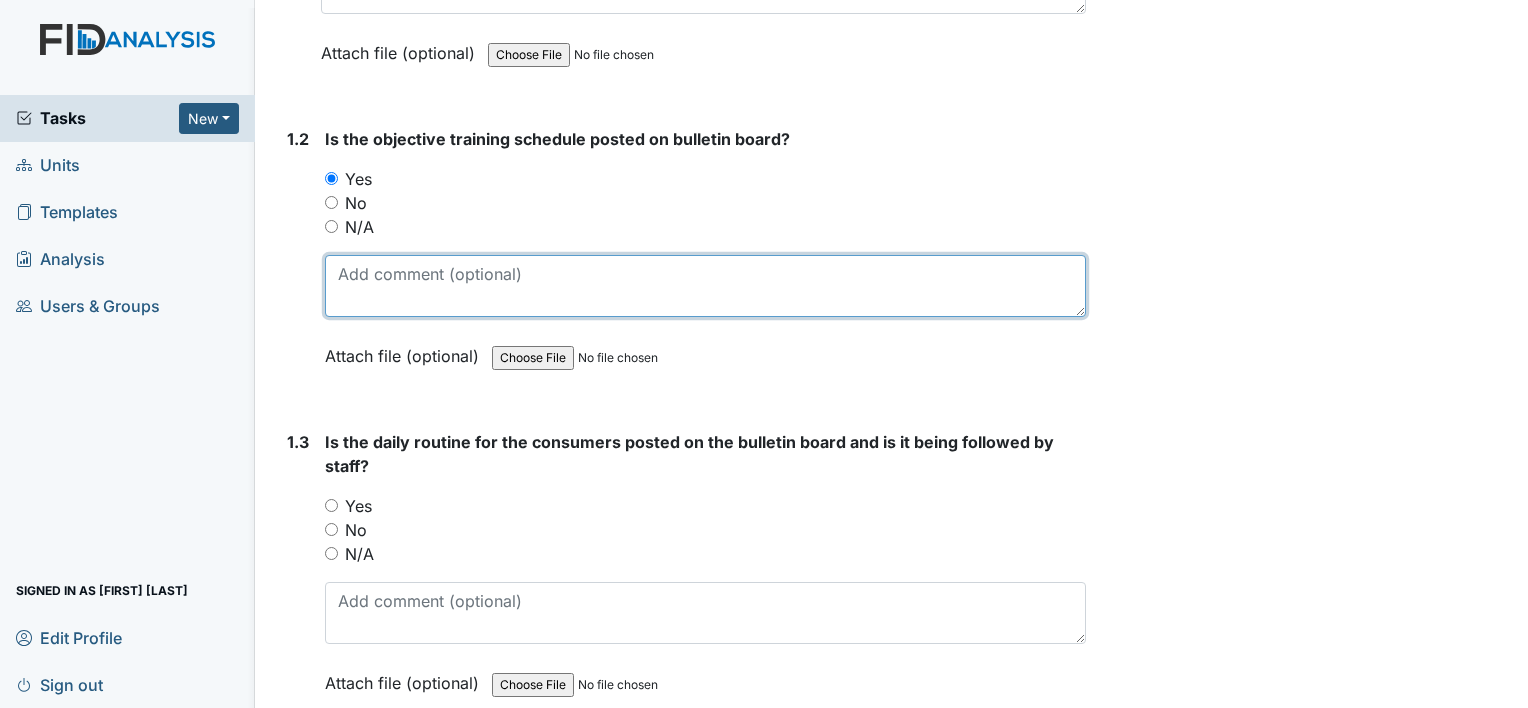 click at bounding box center [705, 286] 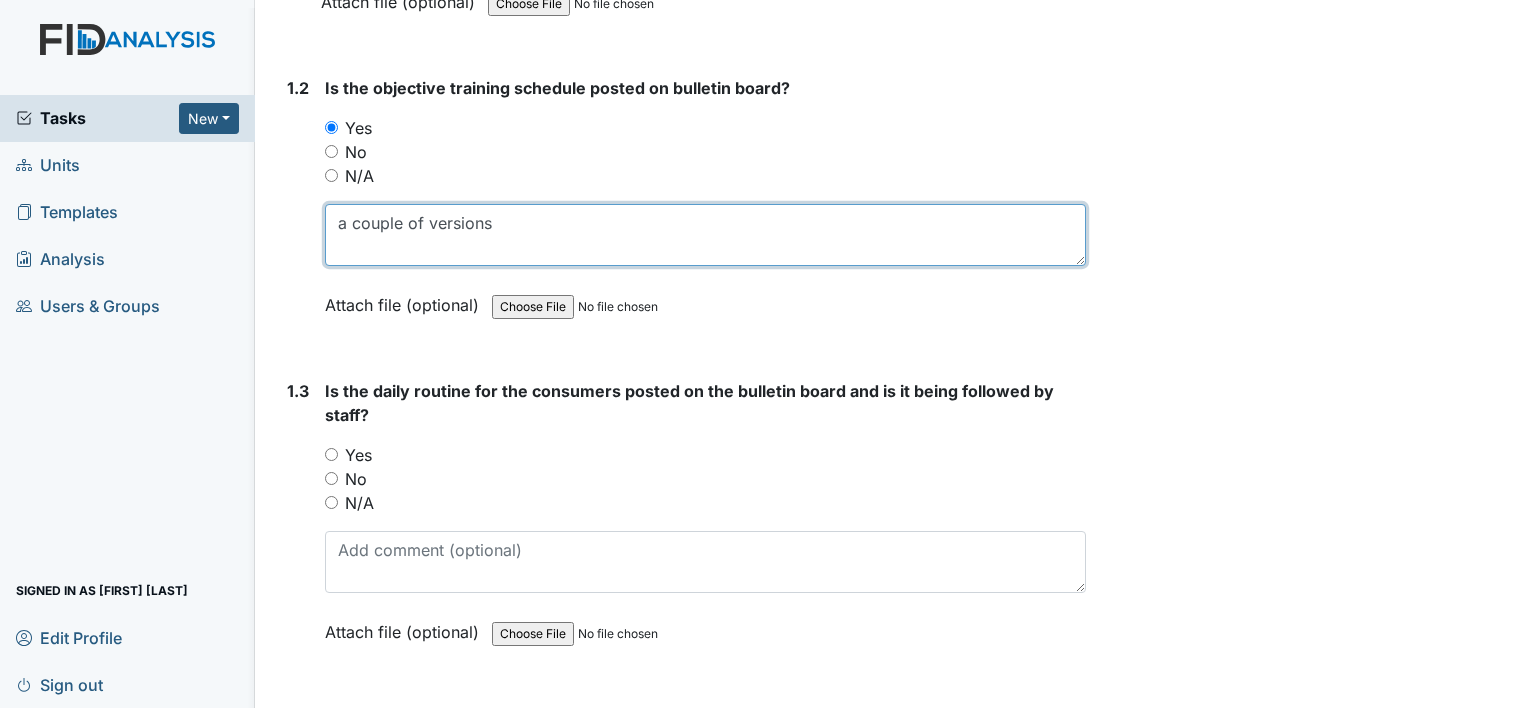 scroll, scrollTop: 600, scrollLeft: 0, axis: vertical 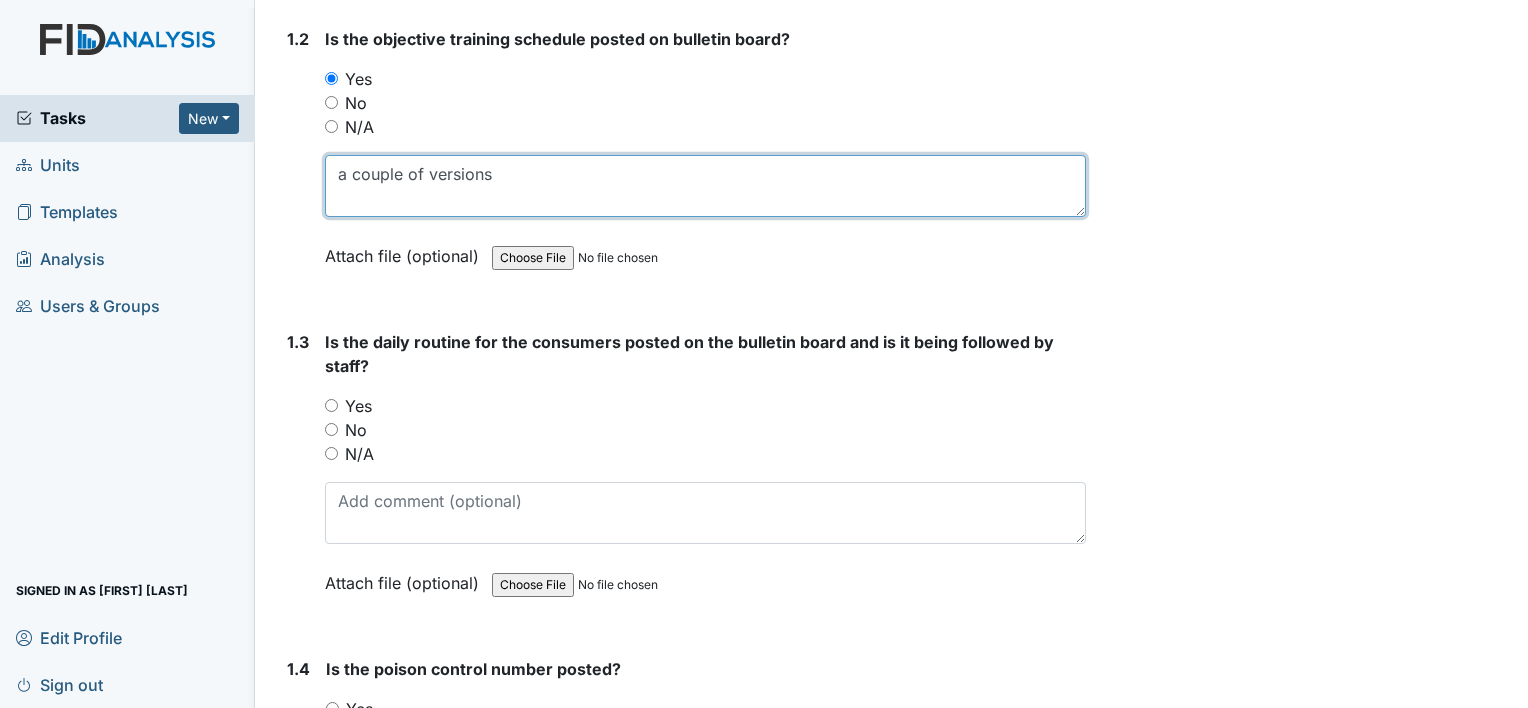 type on "a couple of versions" 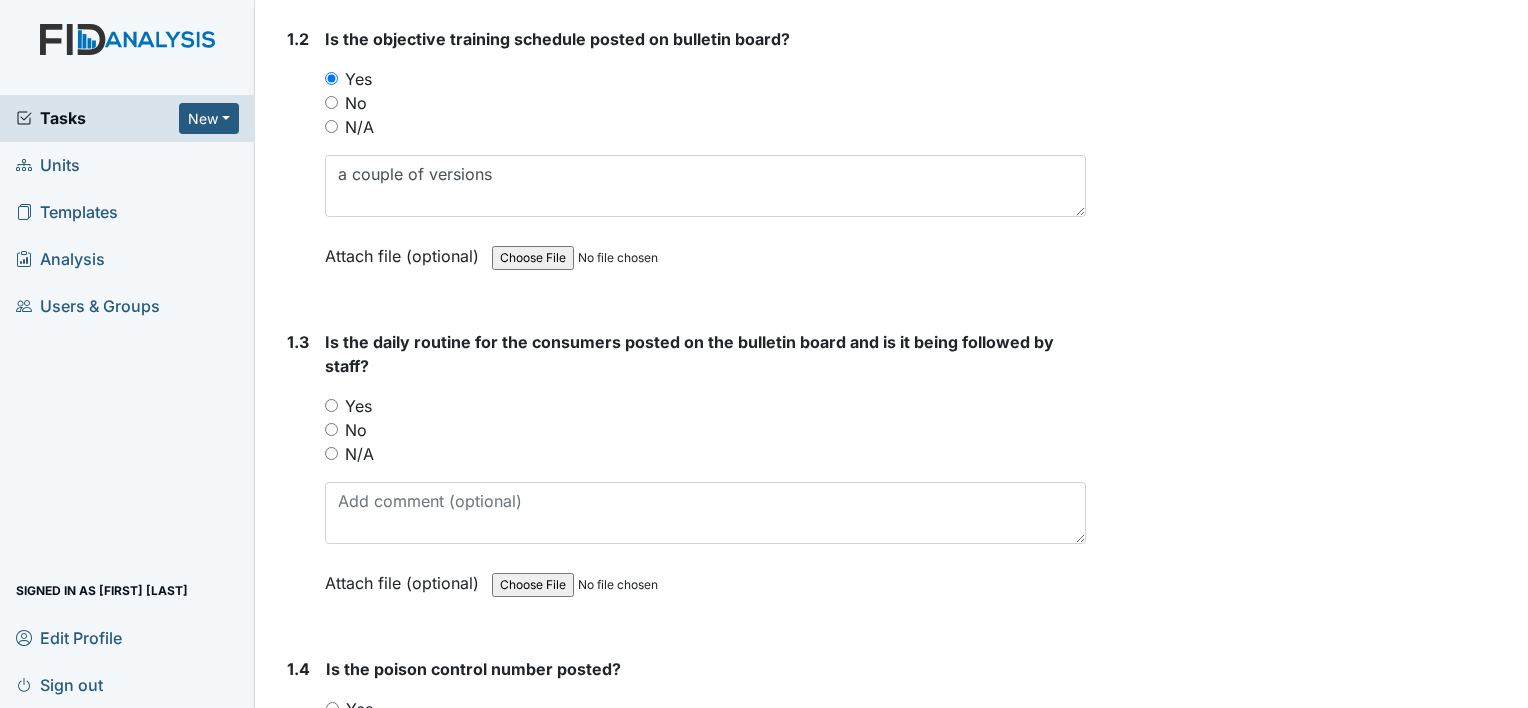click on "Yes" at bounding box center [358, 406] 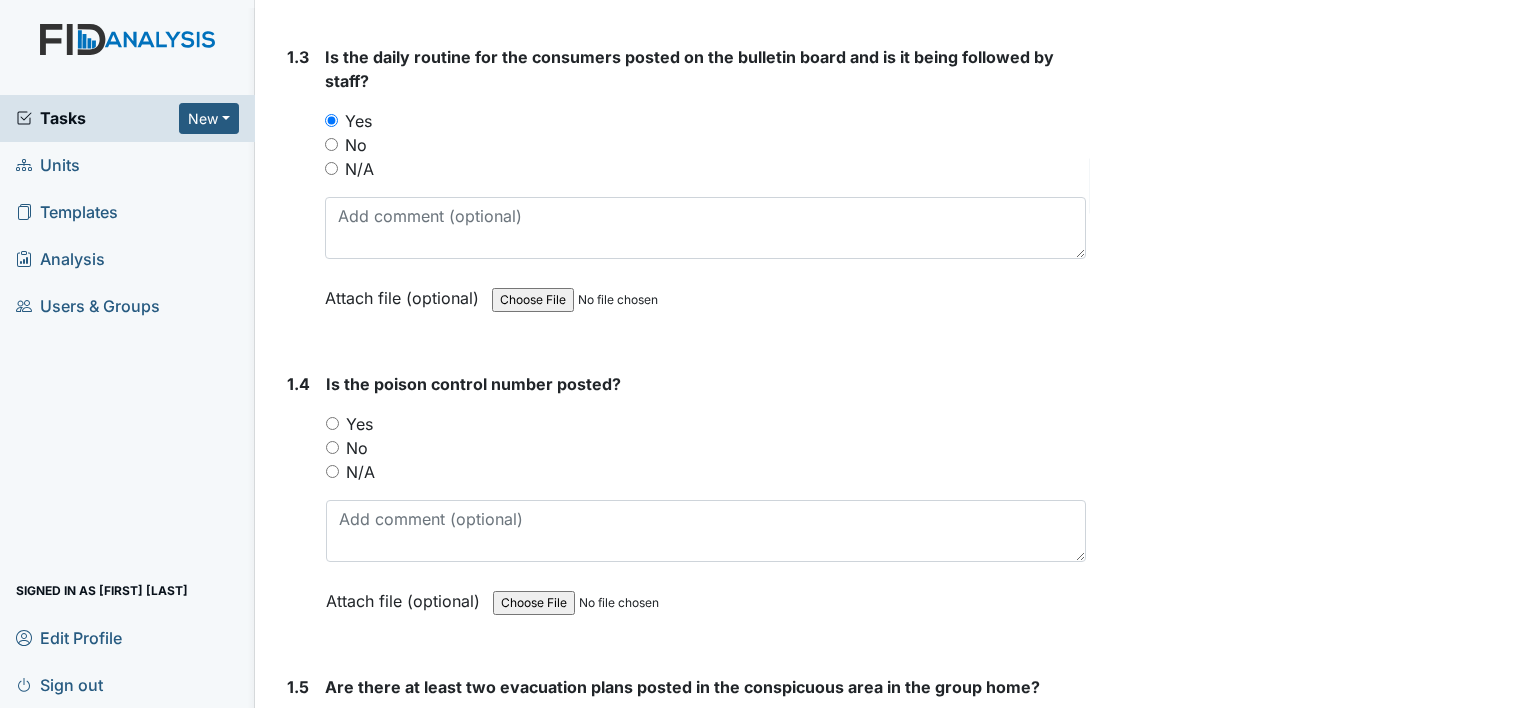 scroll, scrollTop: 1000, scrollLeft: 0, axis: vertical 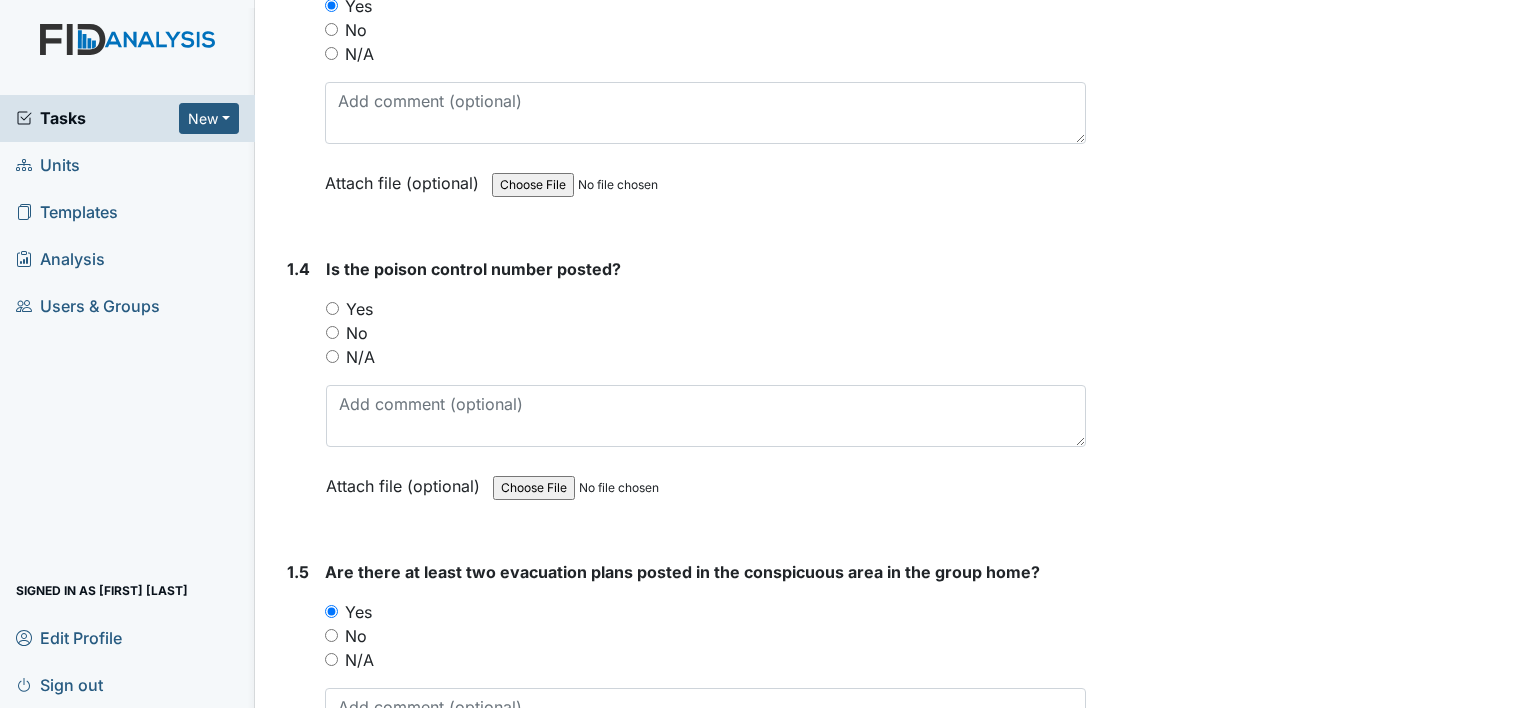 click on "Yes" at bounding box center (359, 309) 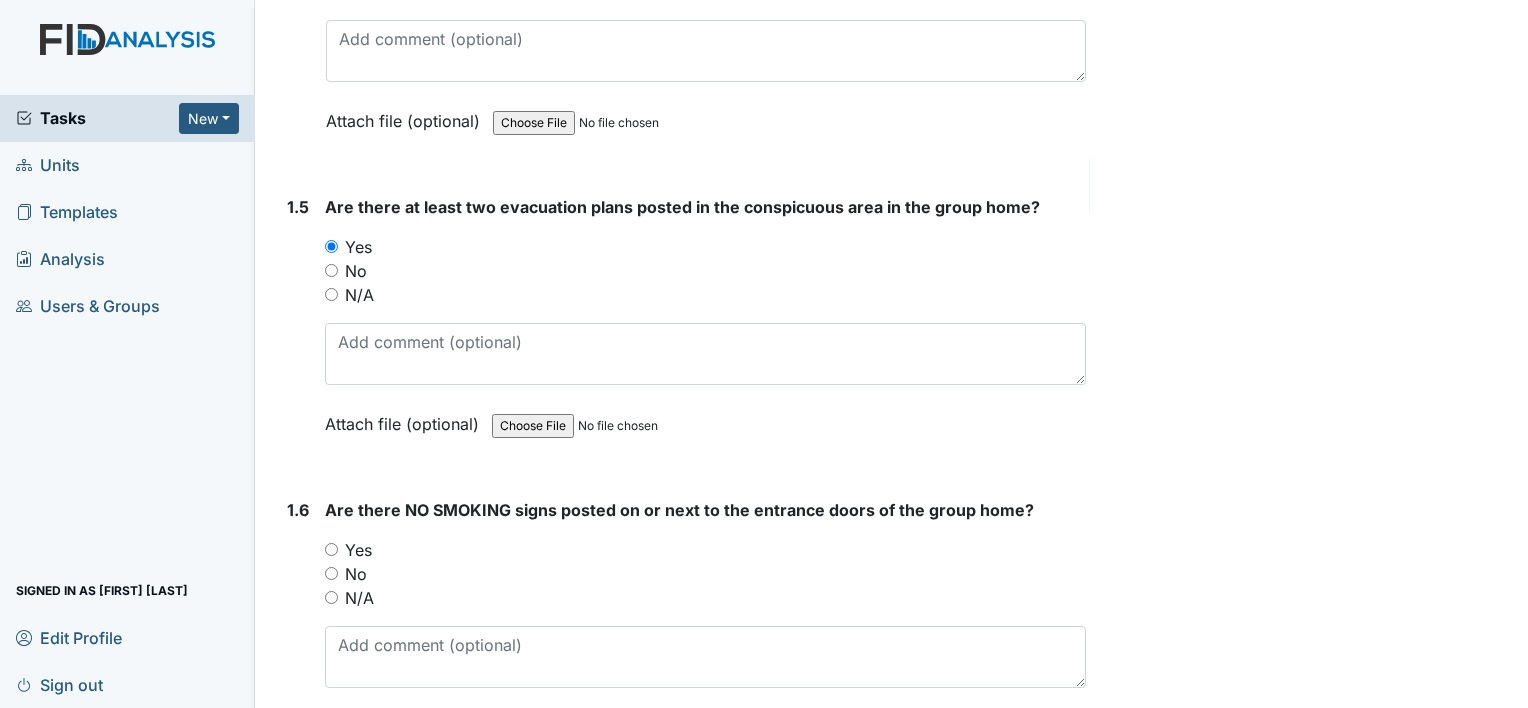 scroll, scrollTop: 1400, scrollLeft: 0, axis: vertical 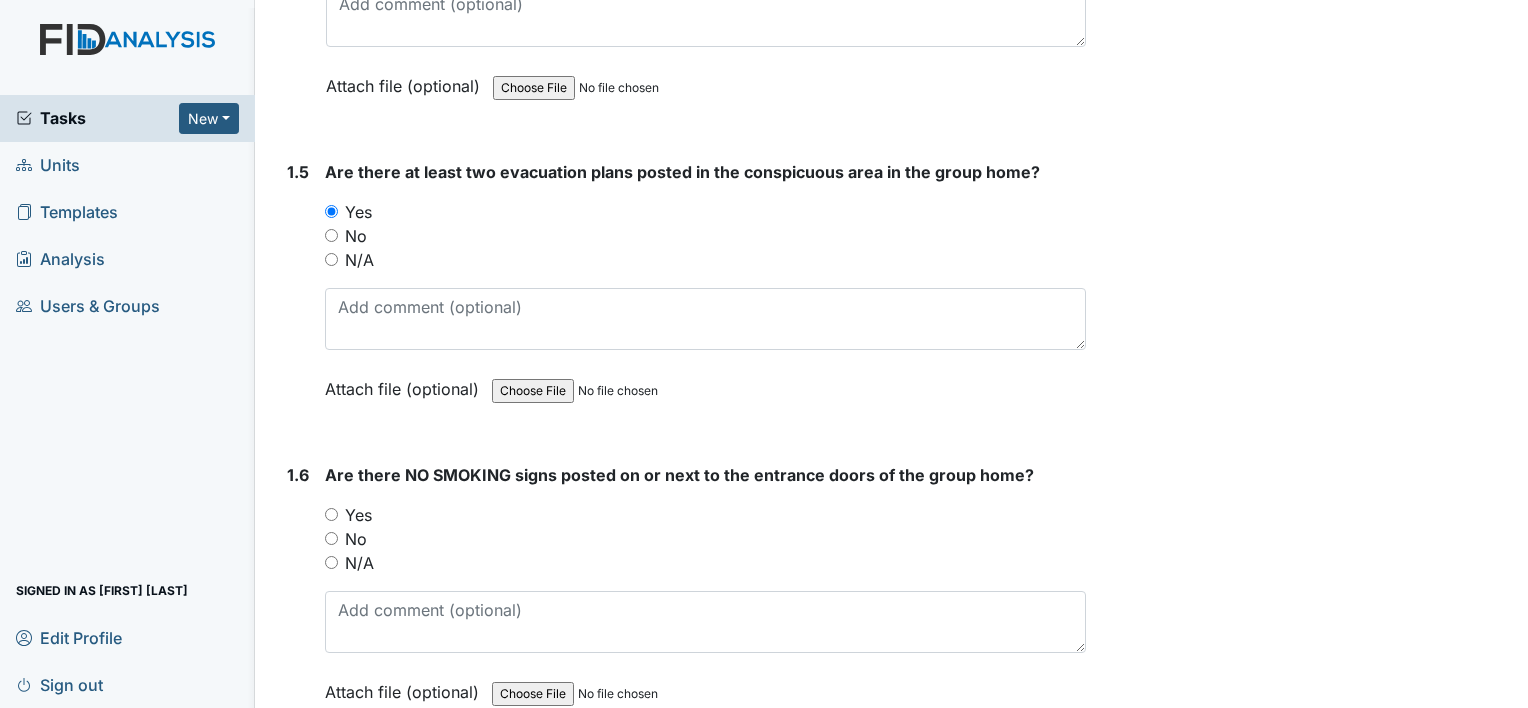 drag, startPoint x: 353, startPoint y: 500, endPoint x: 372, endPoint y: 502, distance: 19.104973 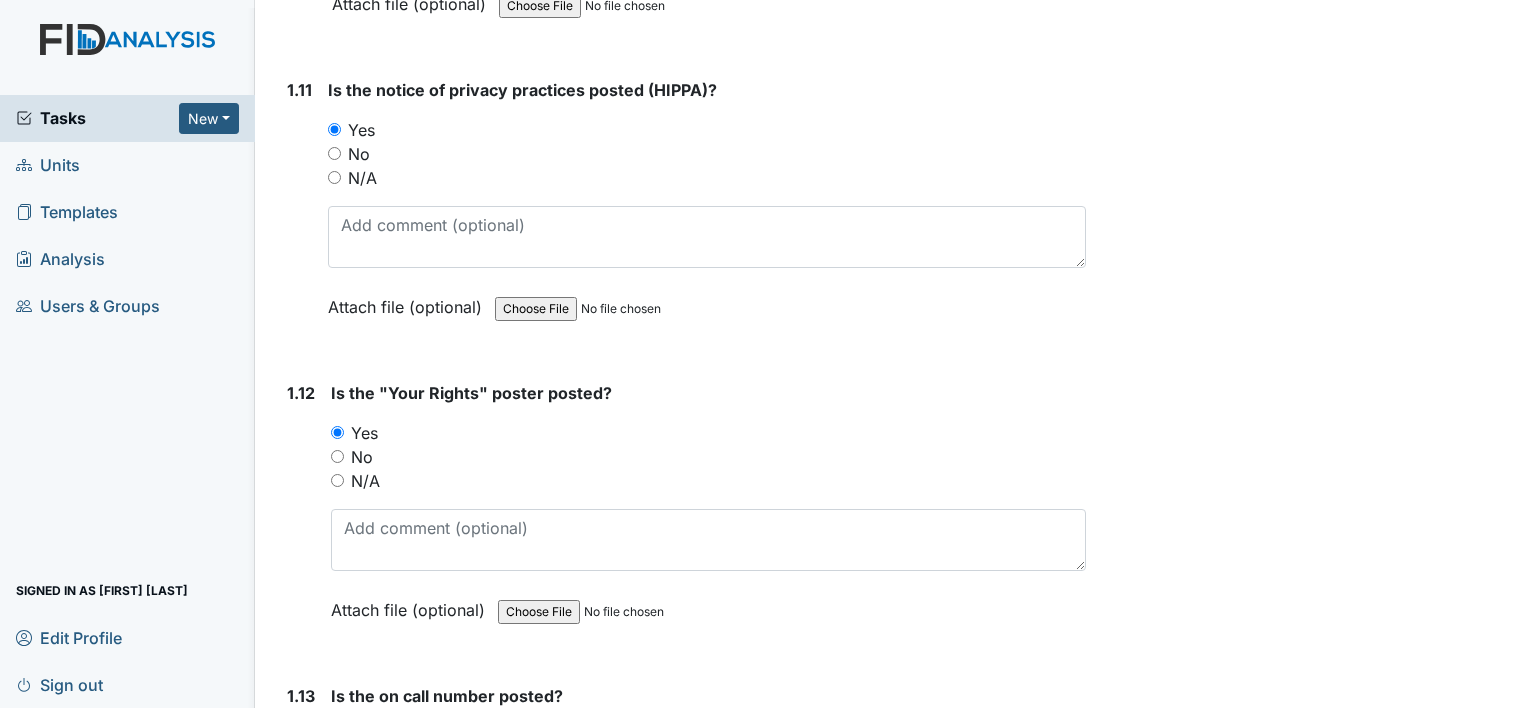 scroll, scrollTop: 3700, scrollLeft: 0, axis: vertical 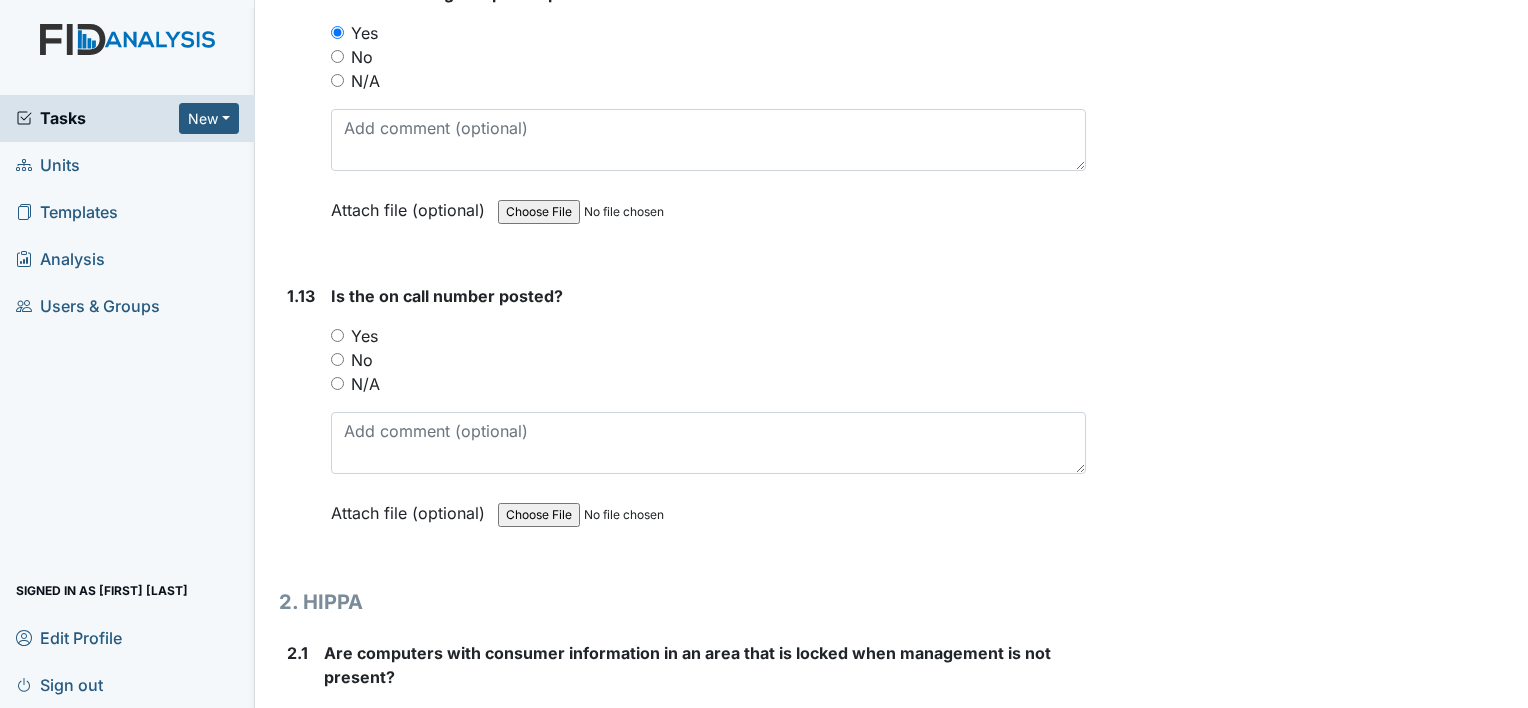 drag, startPoint x: 368, startPoint y: 323, endPoint x: 449, endPoint y: 384, distance: 101.4002 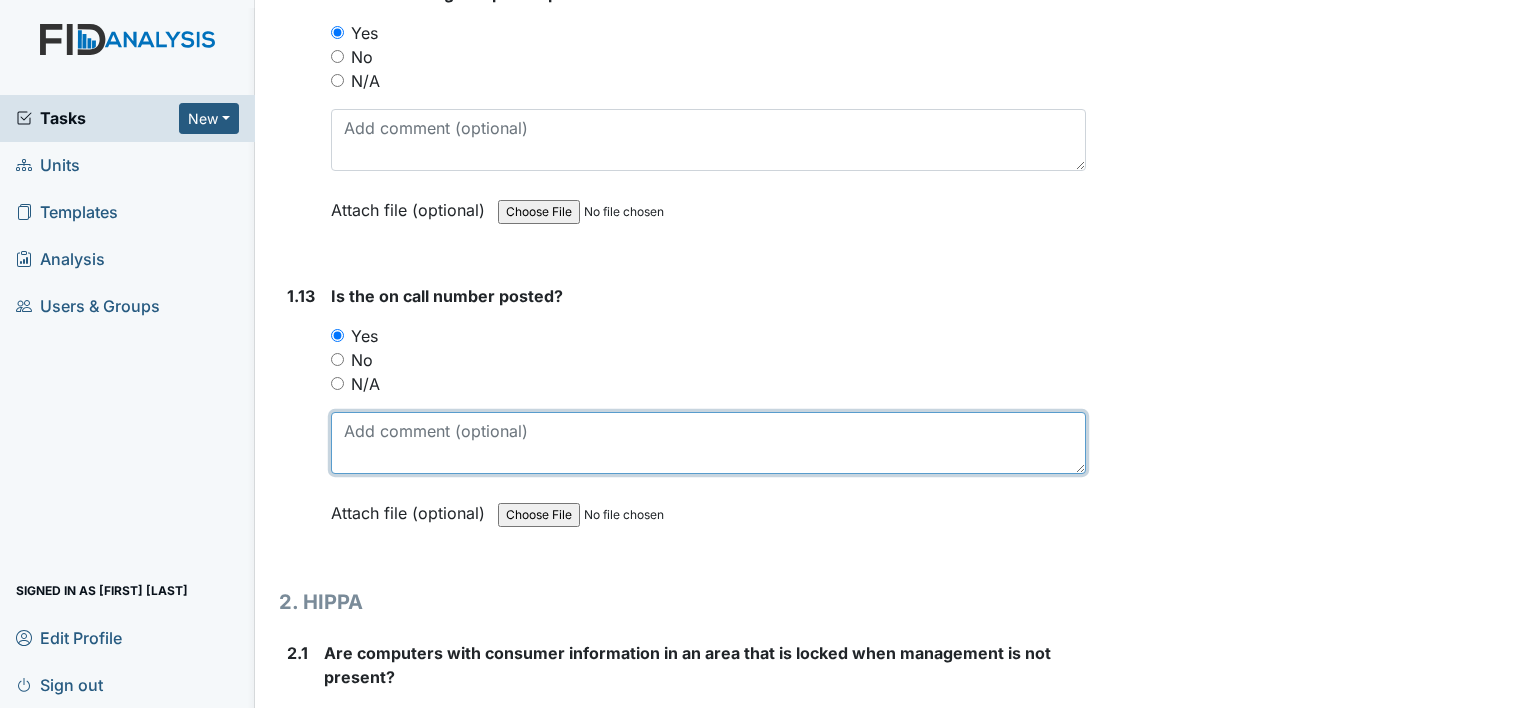 click at bounding box center [708, 443] 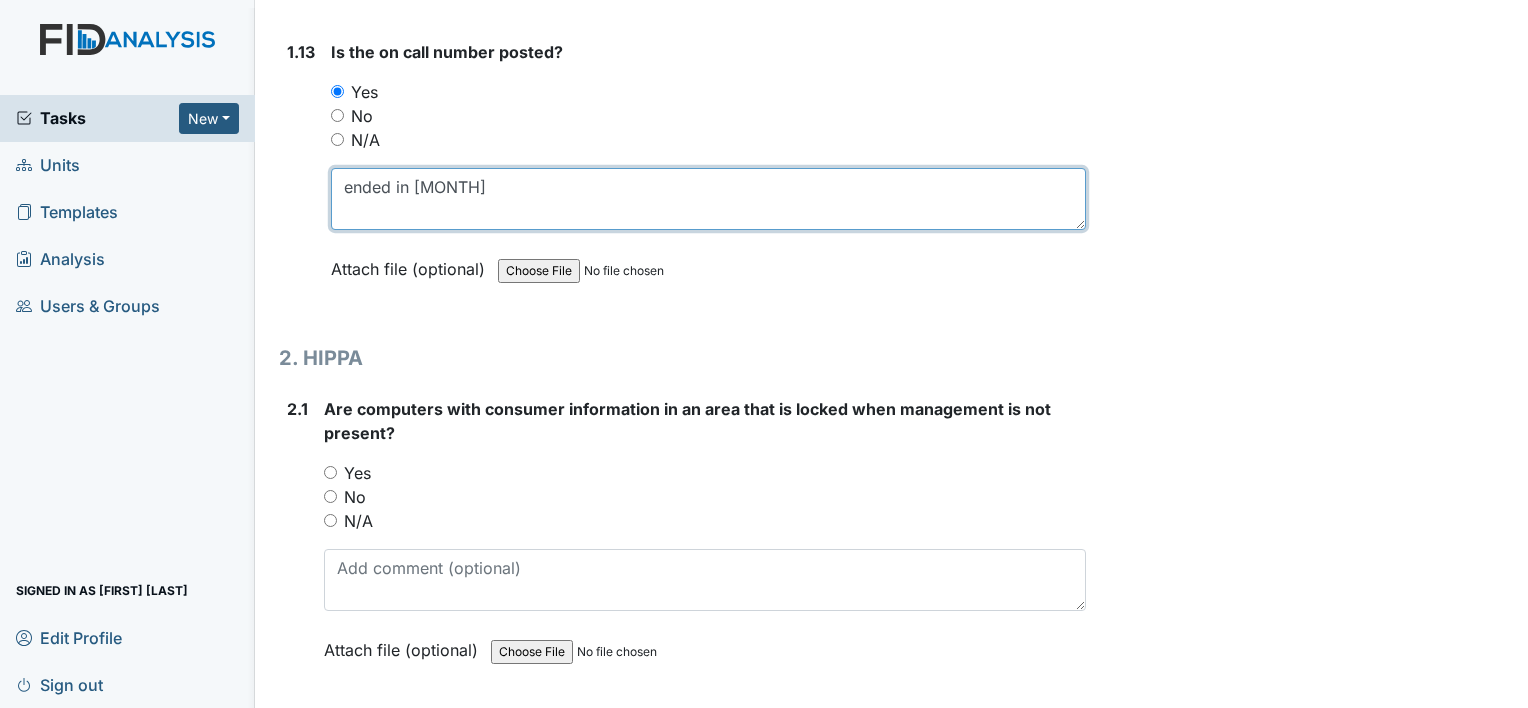 scroll, scrollTop: 4100, scrollLeft: 0, axis: vertical 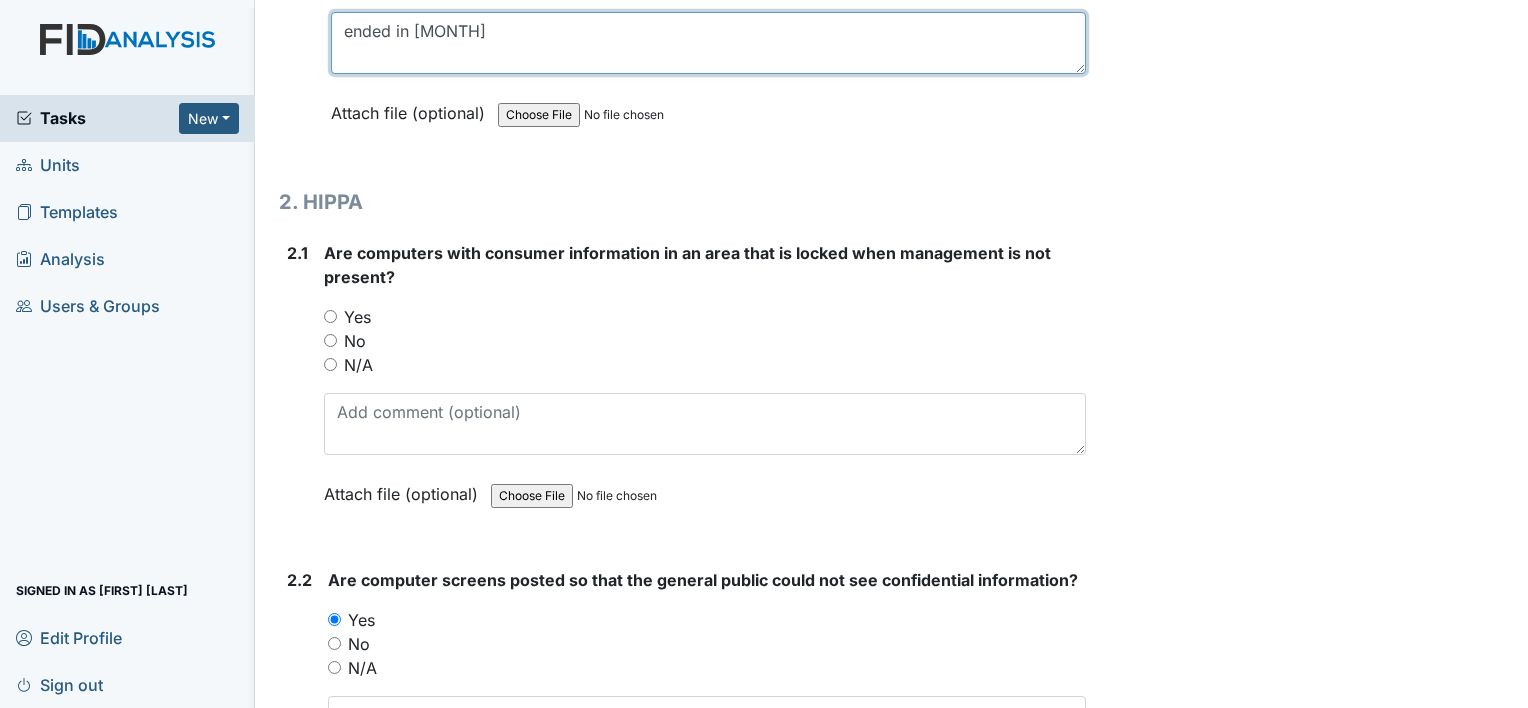 type on "ended in July" 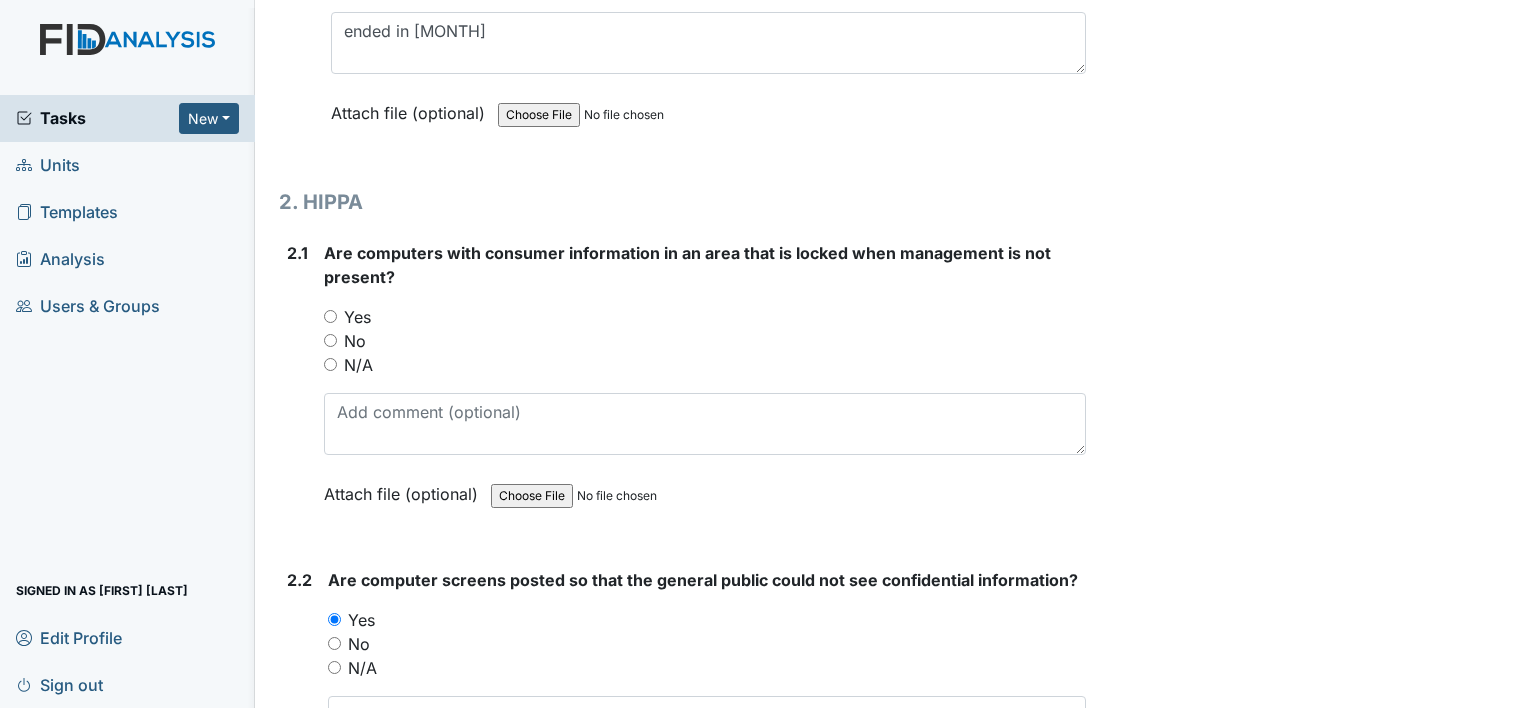 click on "Yes" at bounding box center [357, 317] 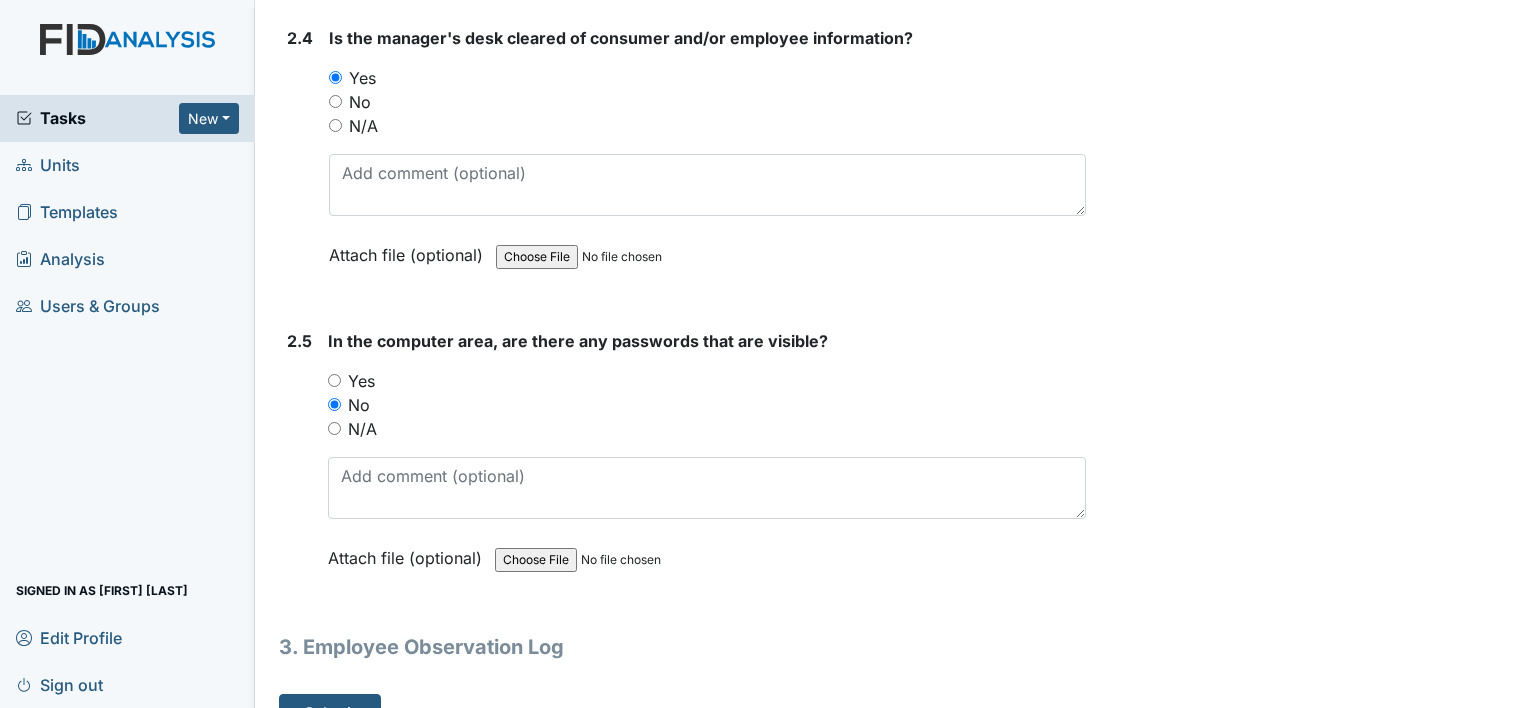 scroll, scrollTop: 5269, scrollLeft: 0, axis: vertical 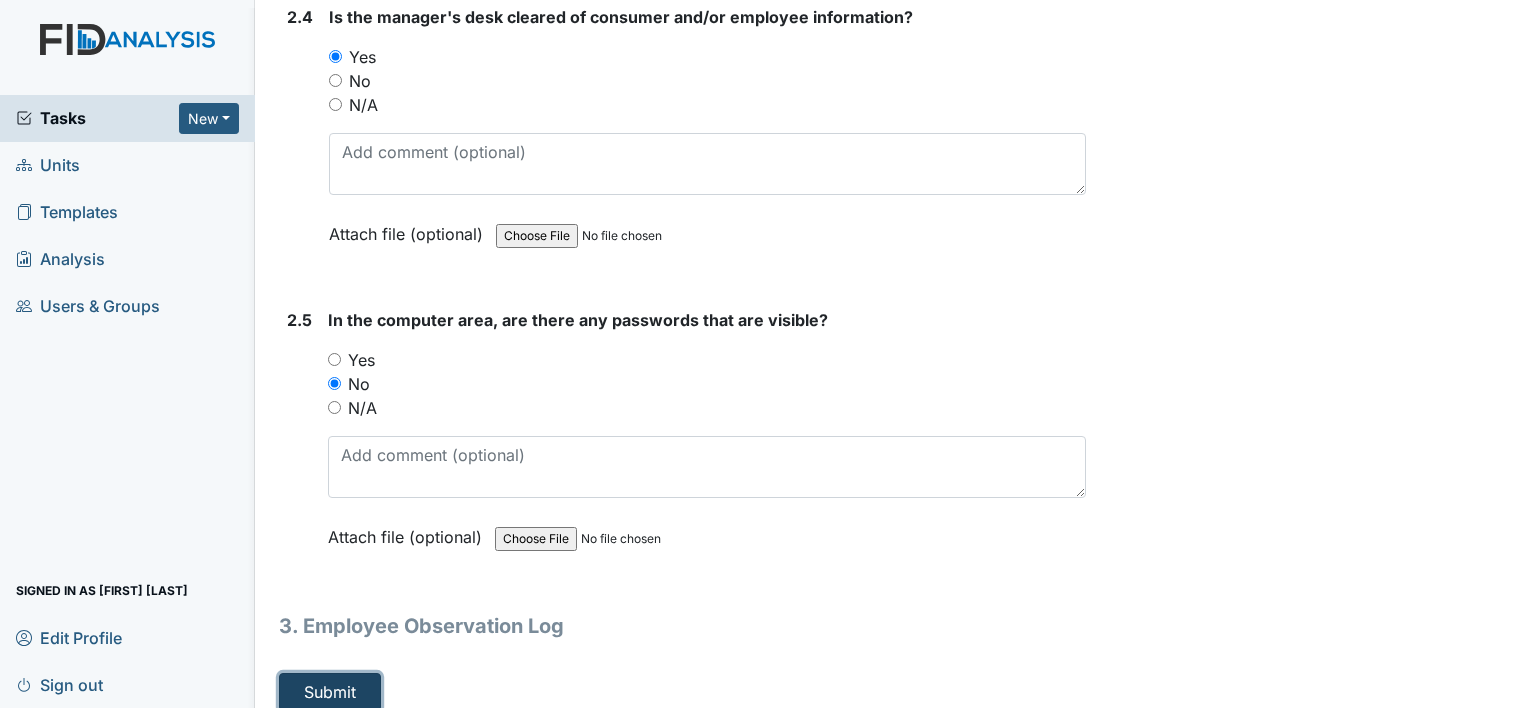 click on "Submit" at bounding box center (330, 692) 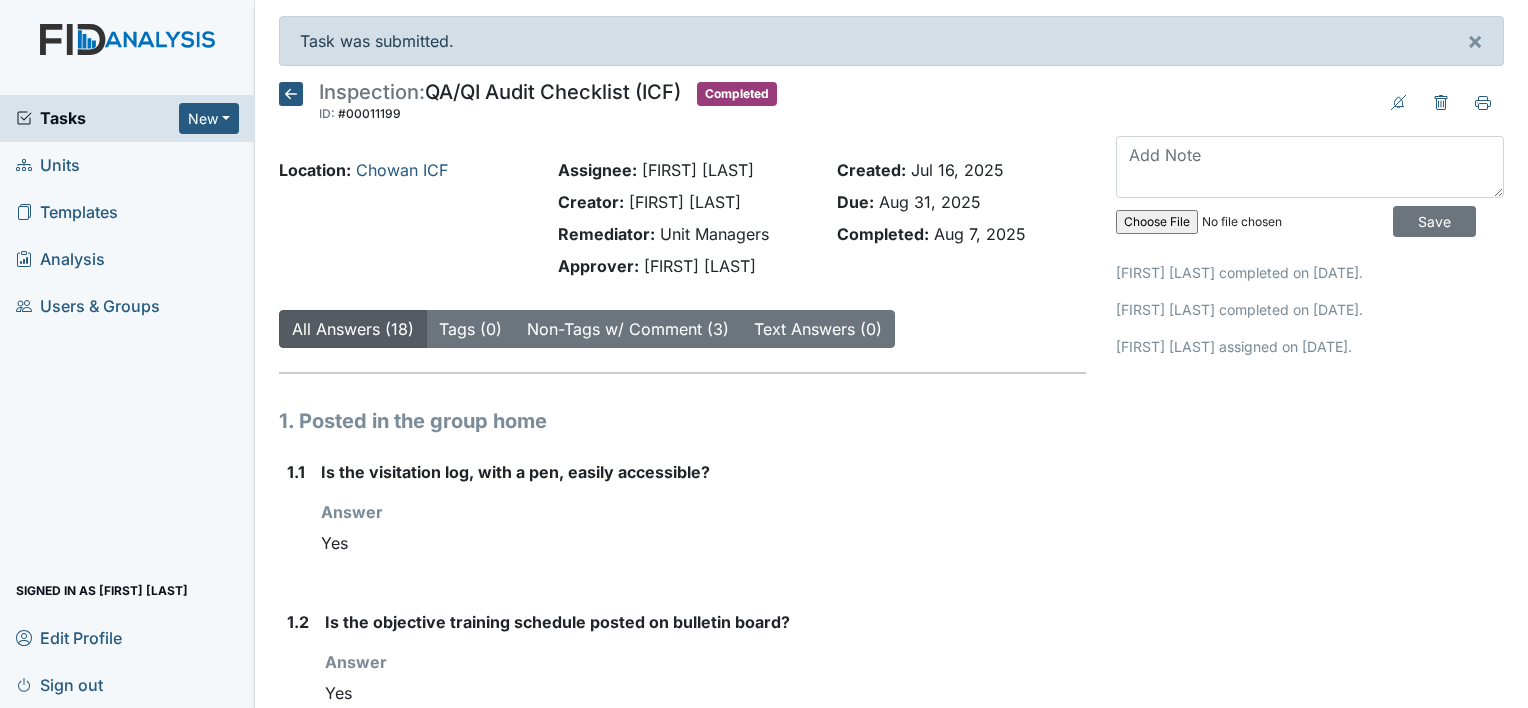 scroll, scrollTop: 0, scrollLeft: 0, axis: both 